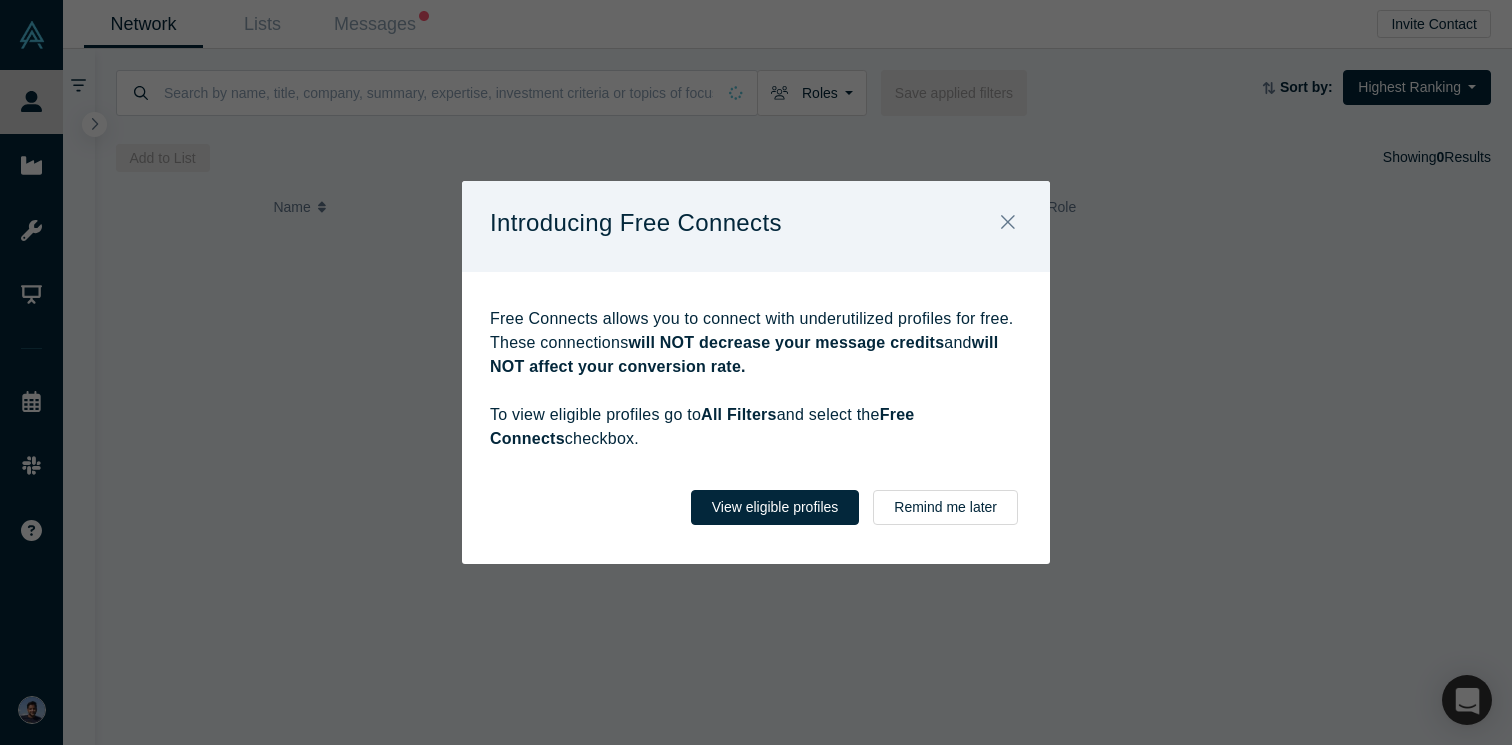scroll, scrollTop: 0, scrollLeft: 0, axis: both 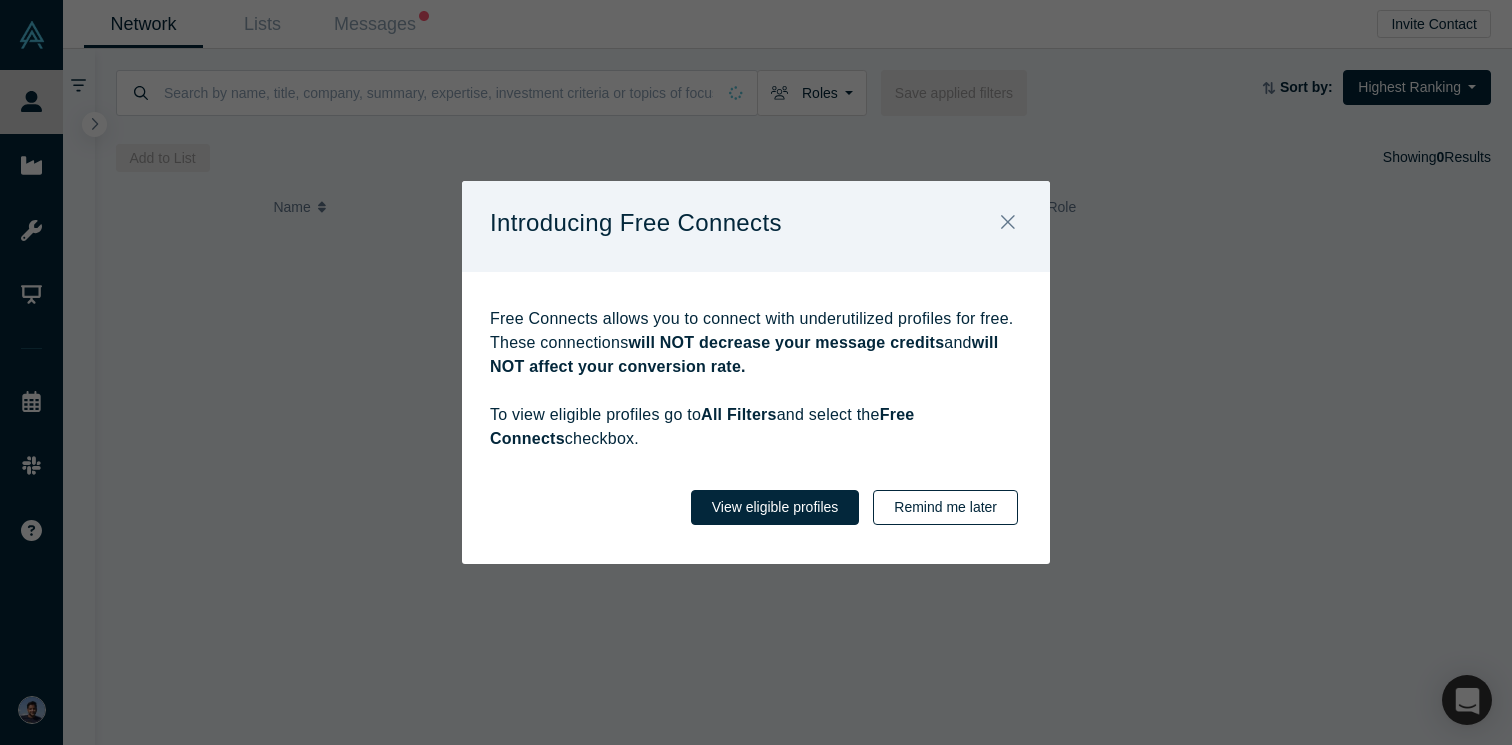 click on "Remind me later" at bounding box center (945, 507) 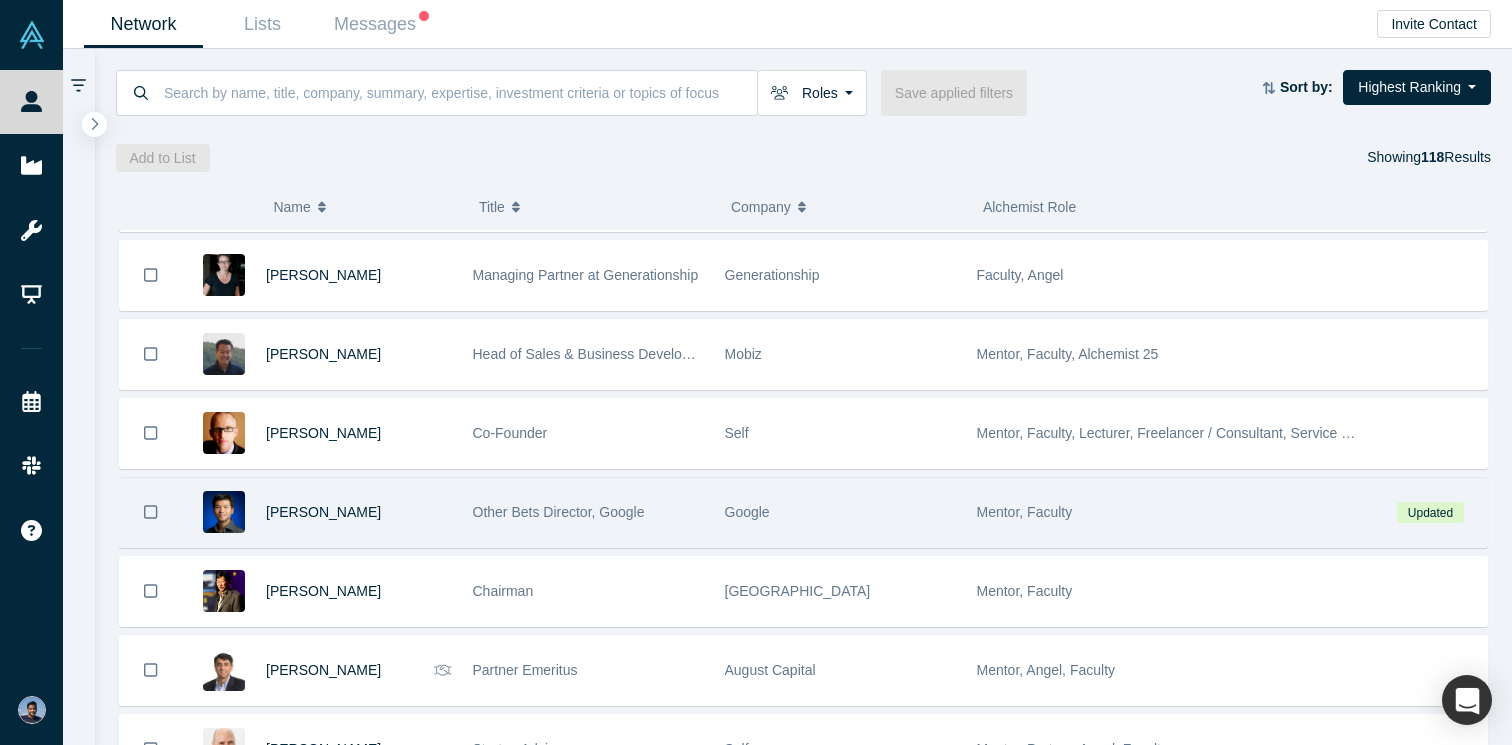 scroll, scrollTop: 0, scrollLeft: 0, axis: both 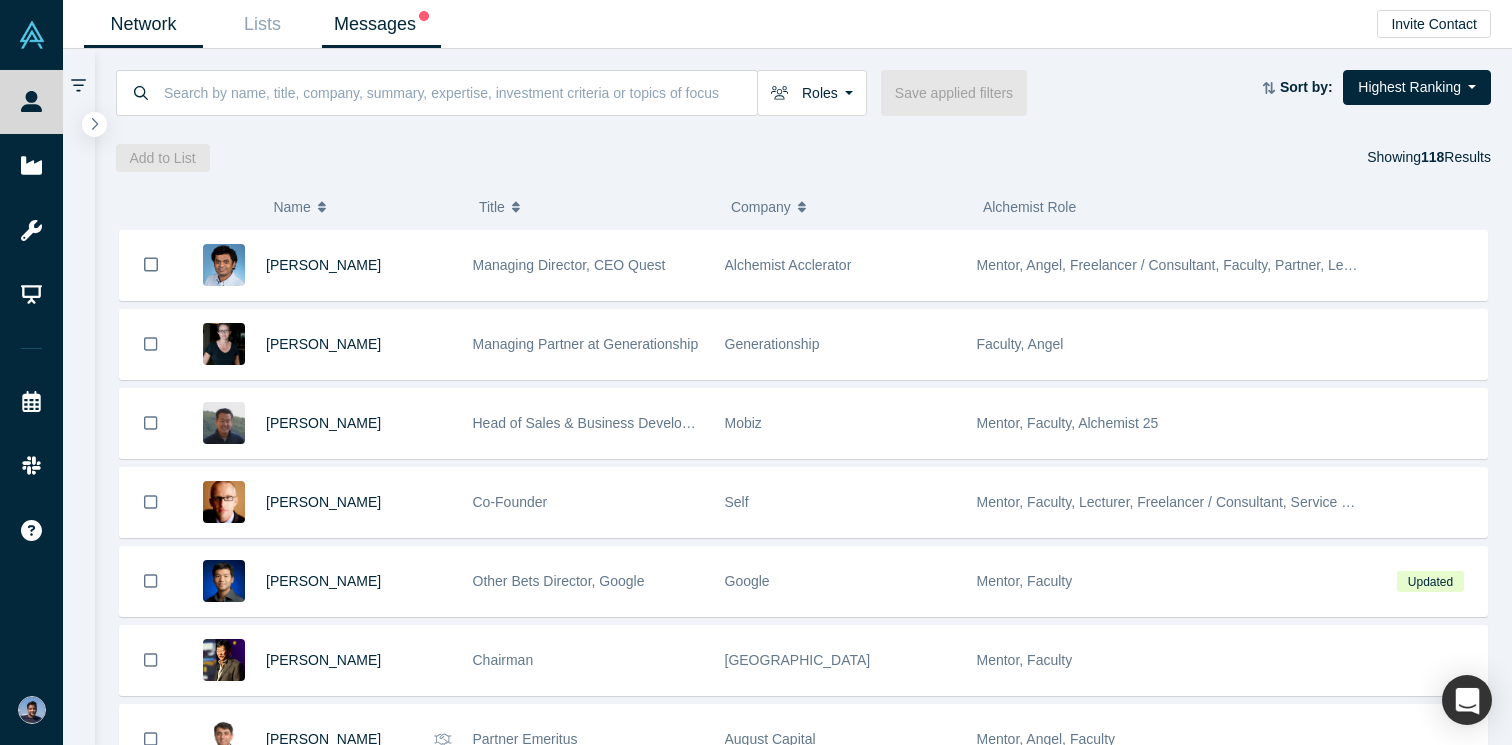 click on "Messages" at bounding box center (381, 24) 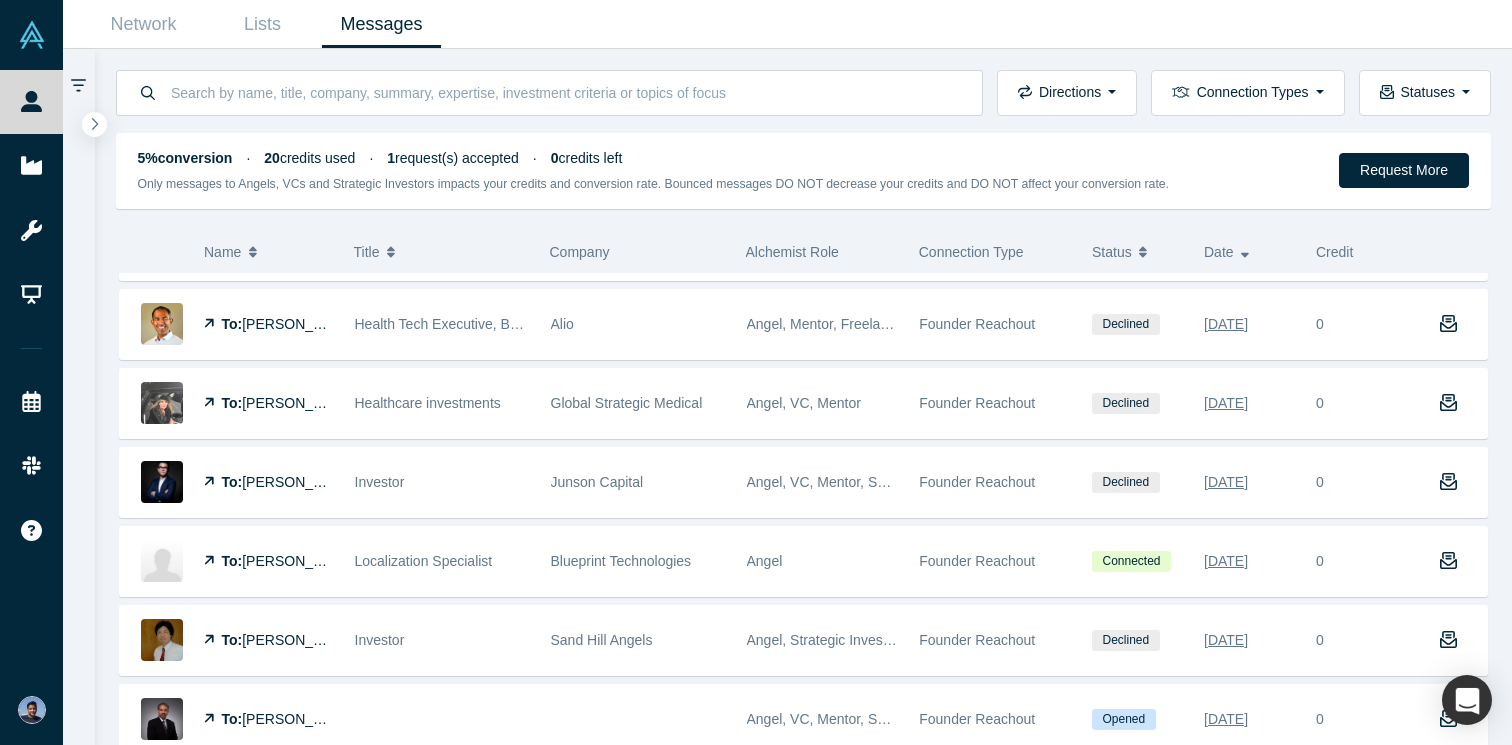 scroll, scrollTop: 318, scrollLeft: 0, axis: vertical 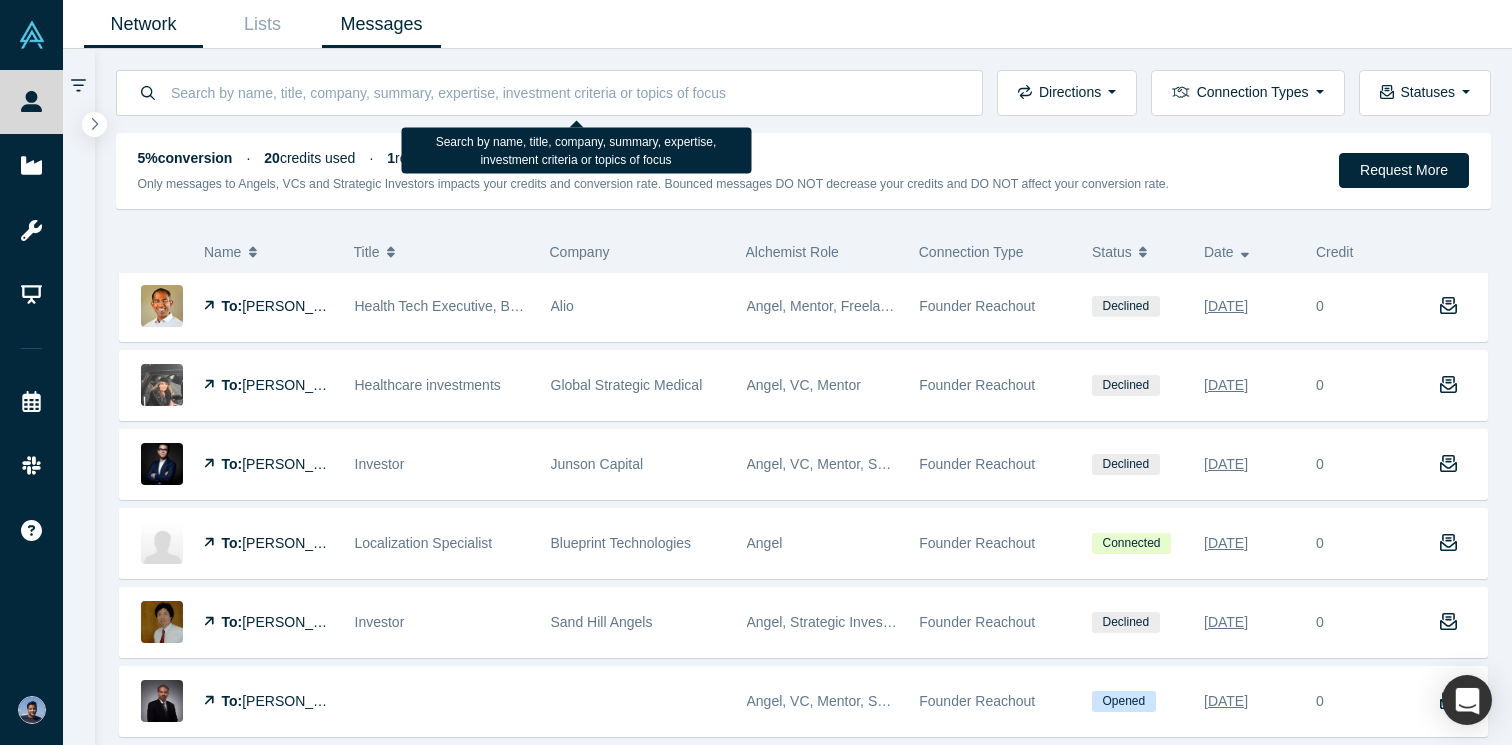 click on "Network" at bounding box center [143, 24] 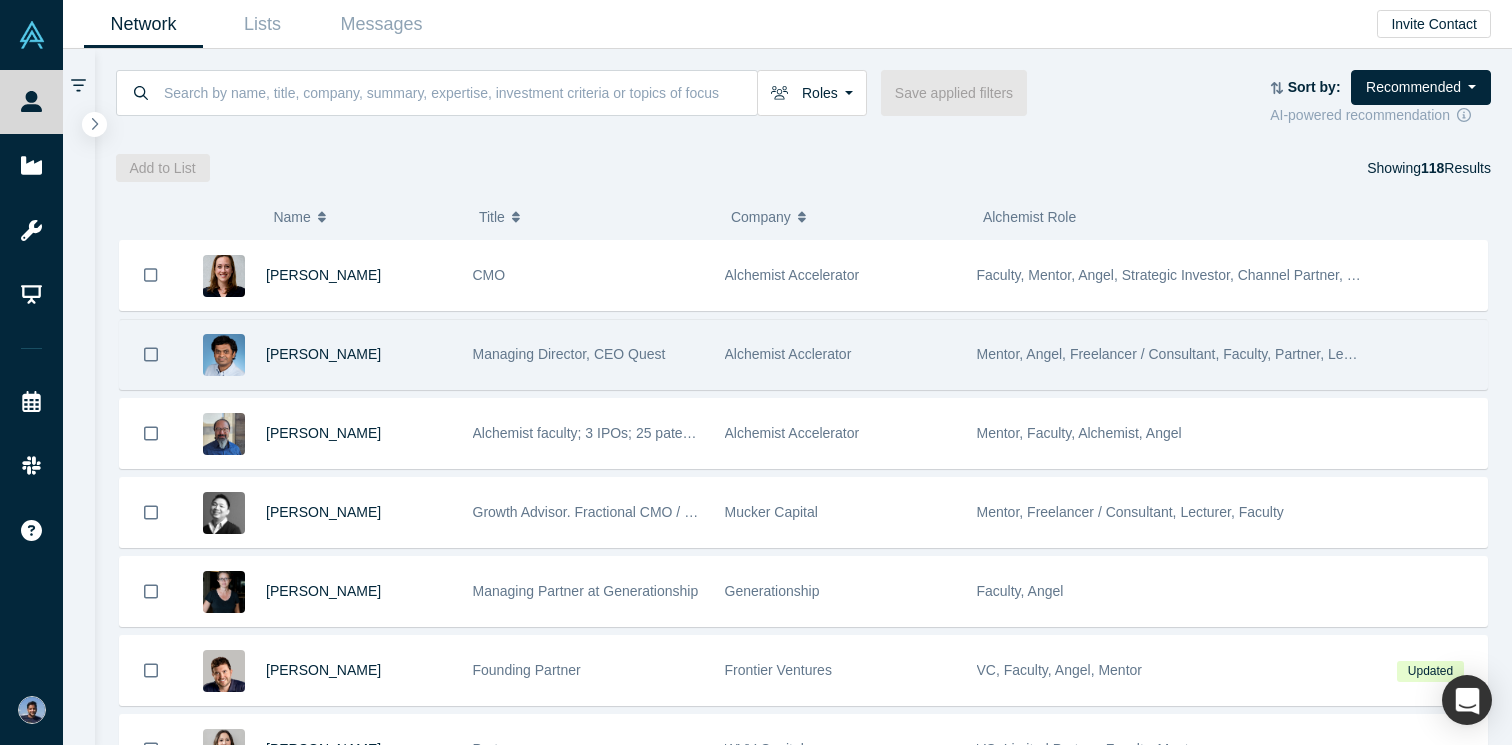 click on "Gnani Palanikumar" at bounding box center [359, 354] 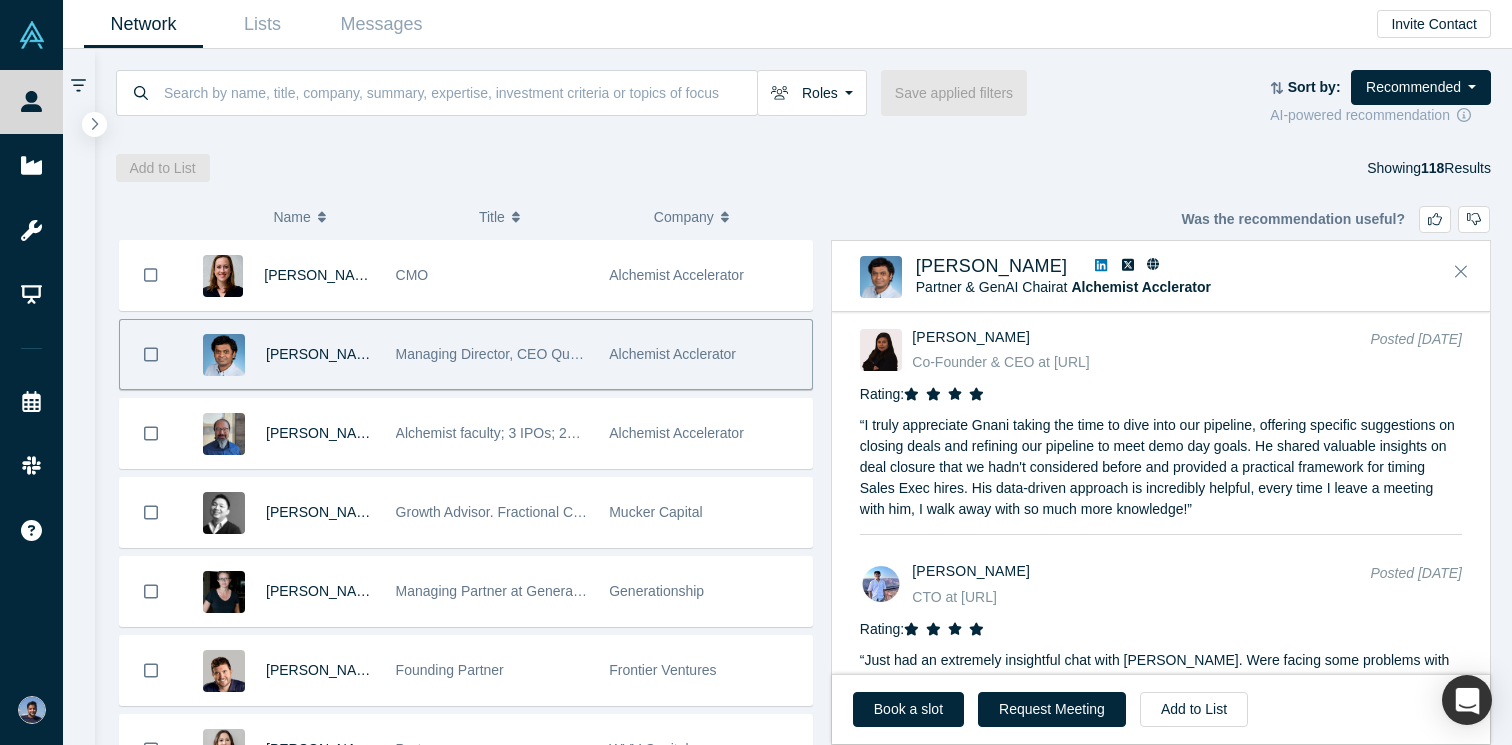 scroll, scrollTop: 4426, scrollLeft: 0, axis: vertical 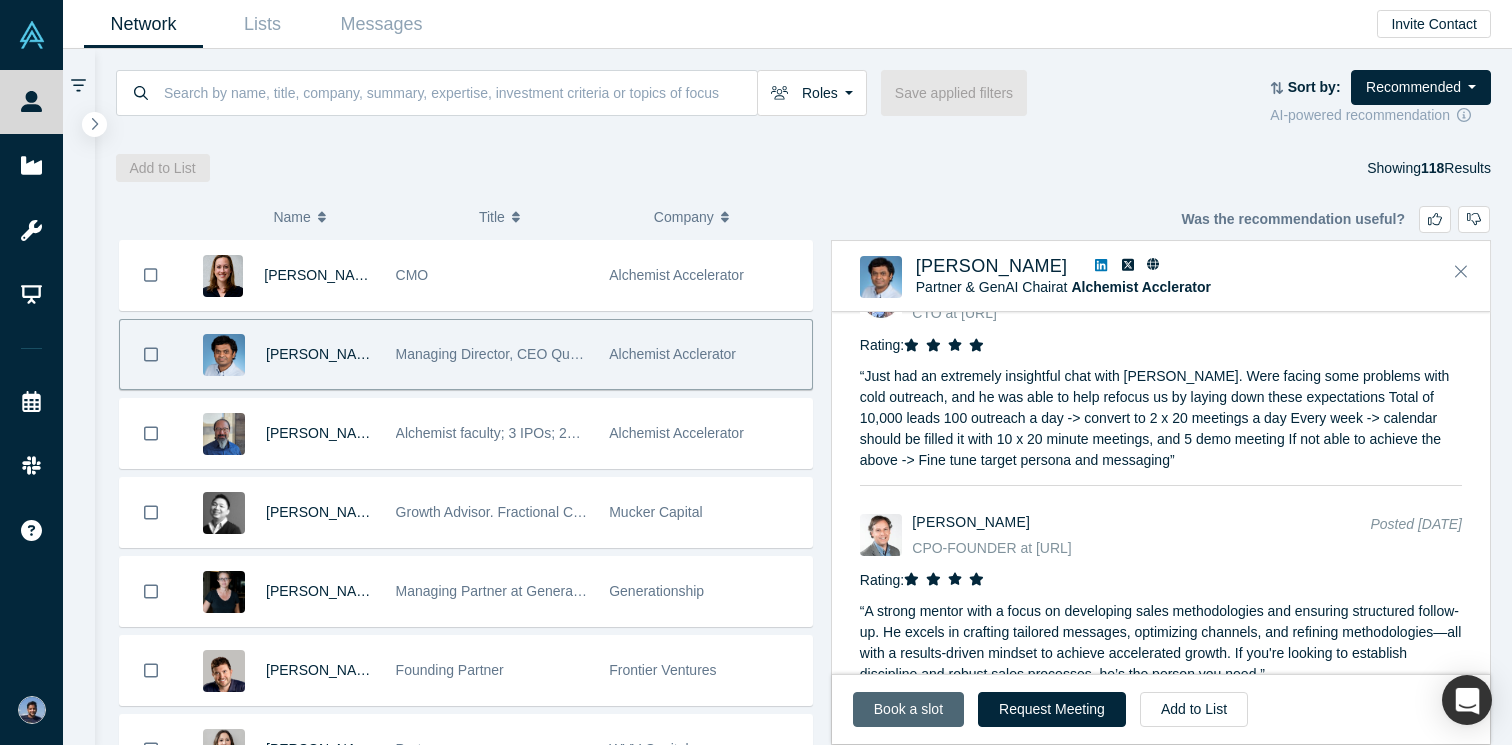 click on "Book a slot" at bounding box center (908, 709) 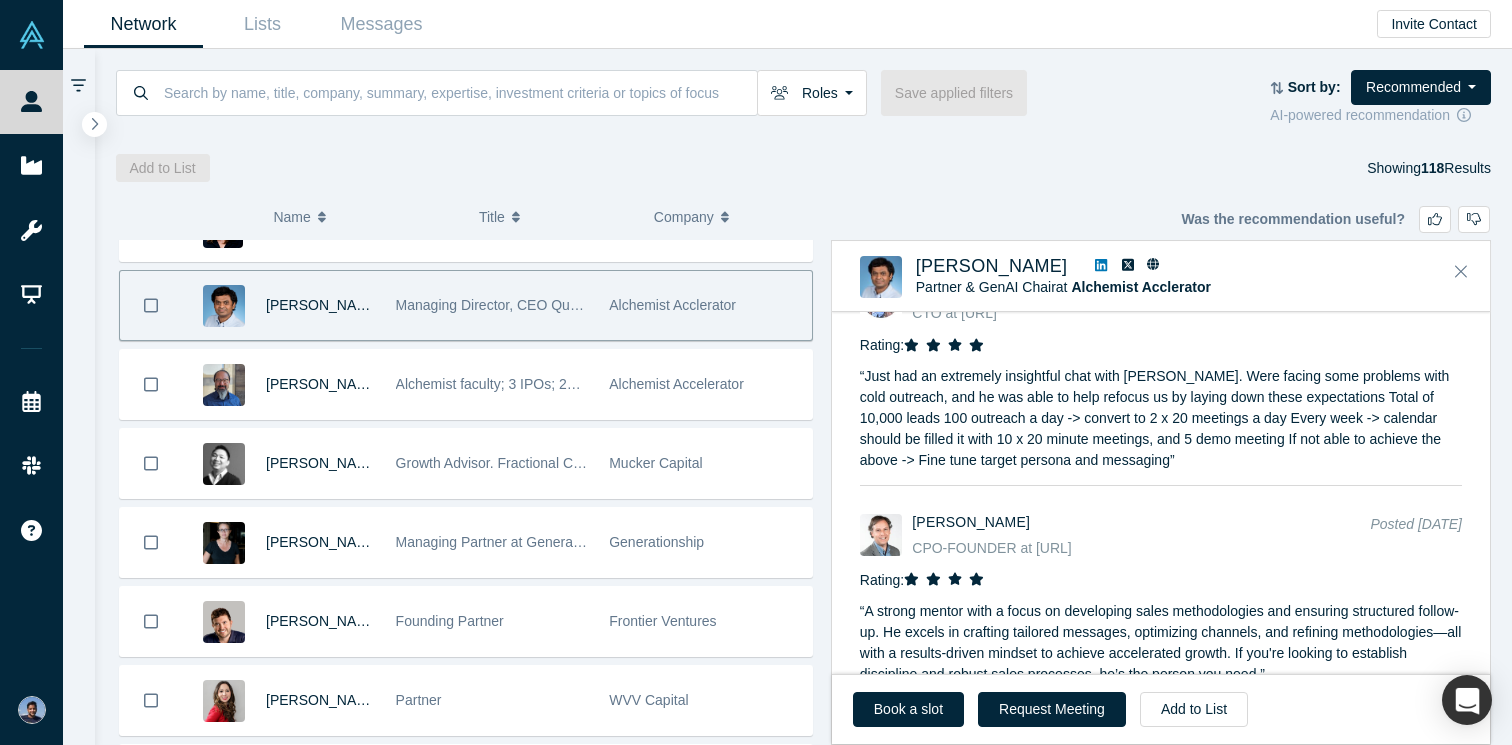 scroll, scrollTop: 54, scrollLeft: 0, axis: vertical 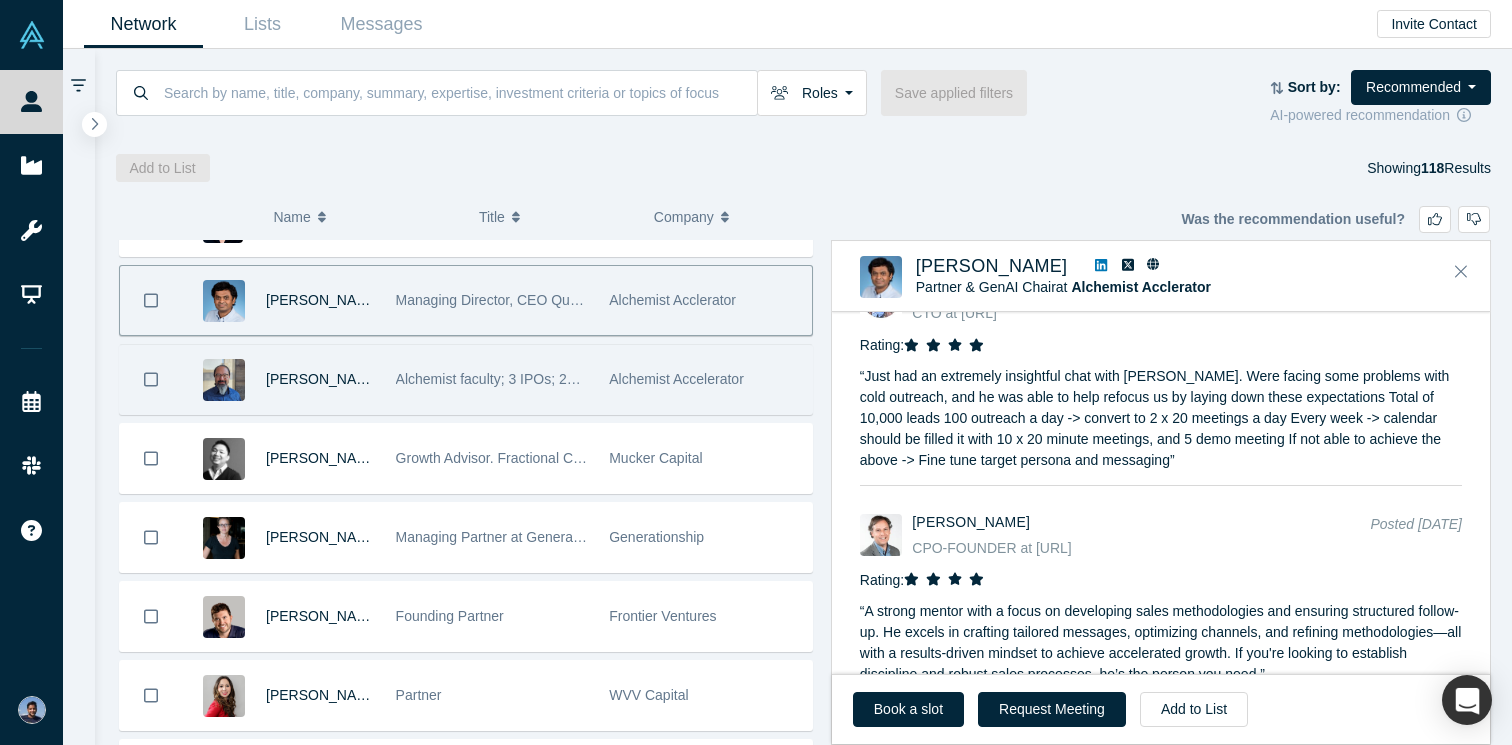click on "Adam Sah" at bounding box center (320, 379) 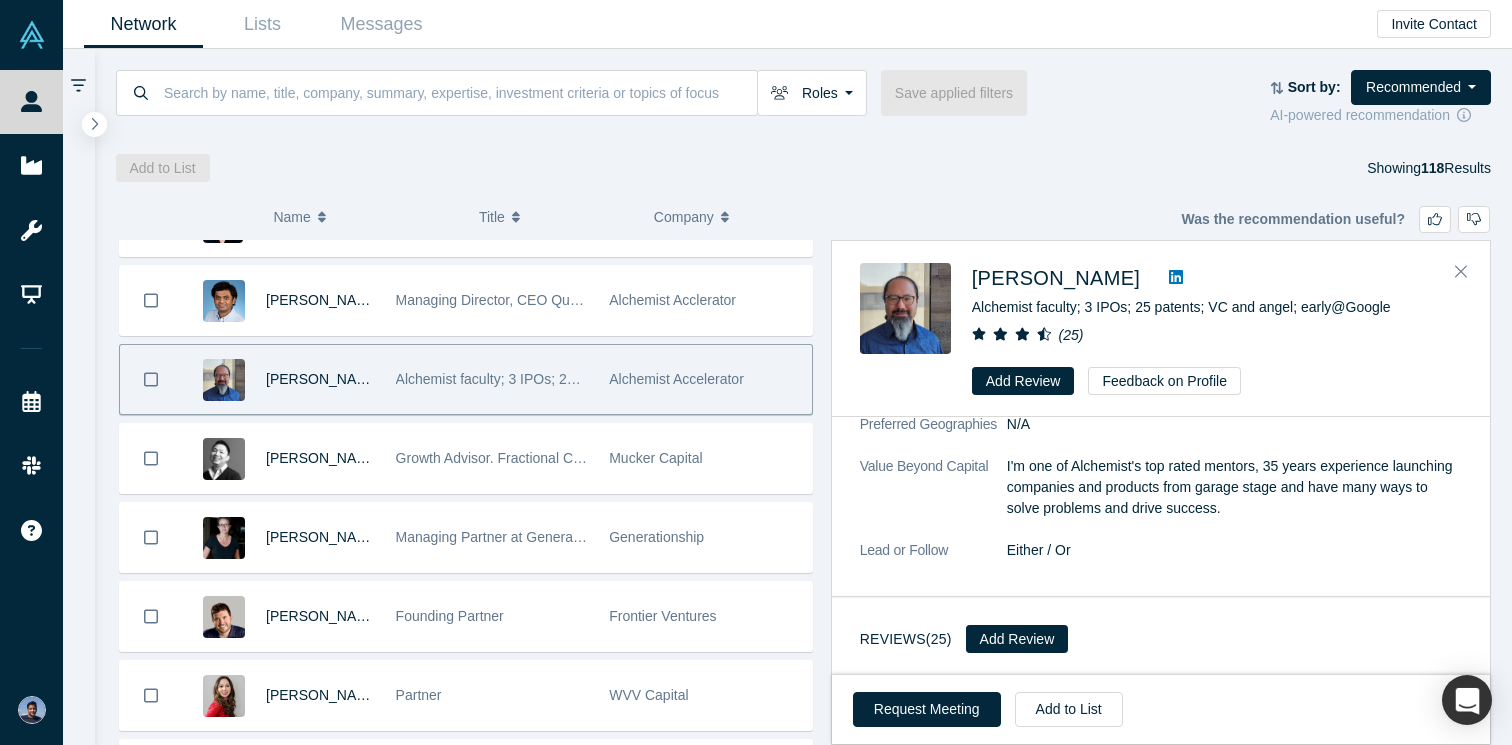 scroll, scrollTop: 0, scrollLeft: 0, axis: both 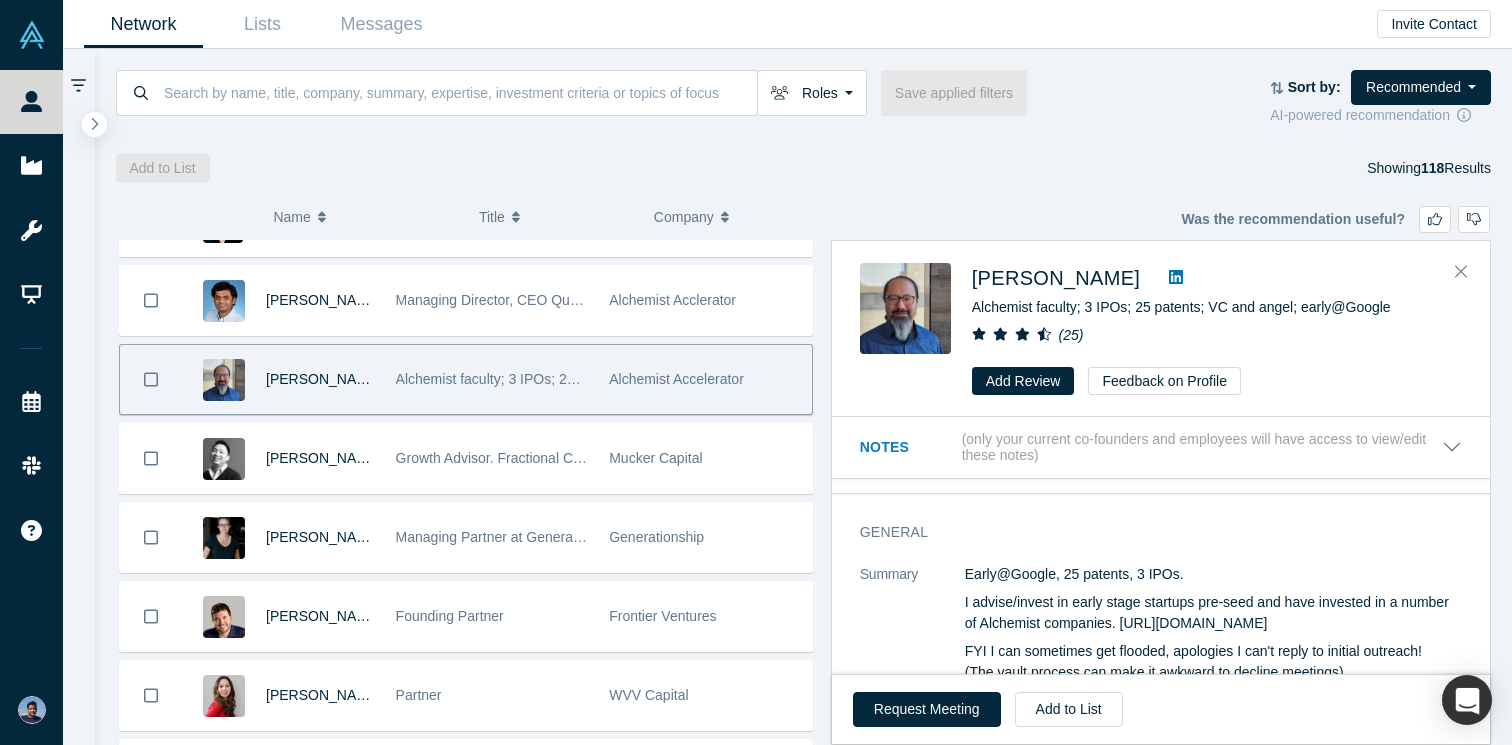 click on "Alchemist faculty; 3 IPOs; 25 patents; VC and angel; early@Google" at bounding box center [1181, 307] 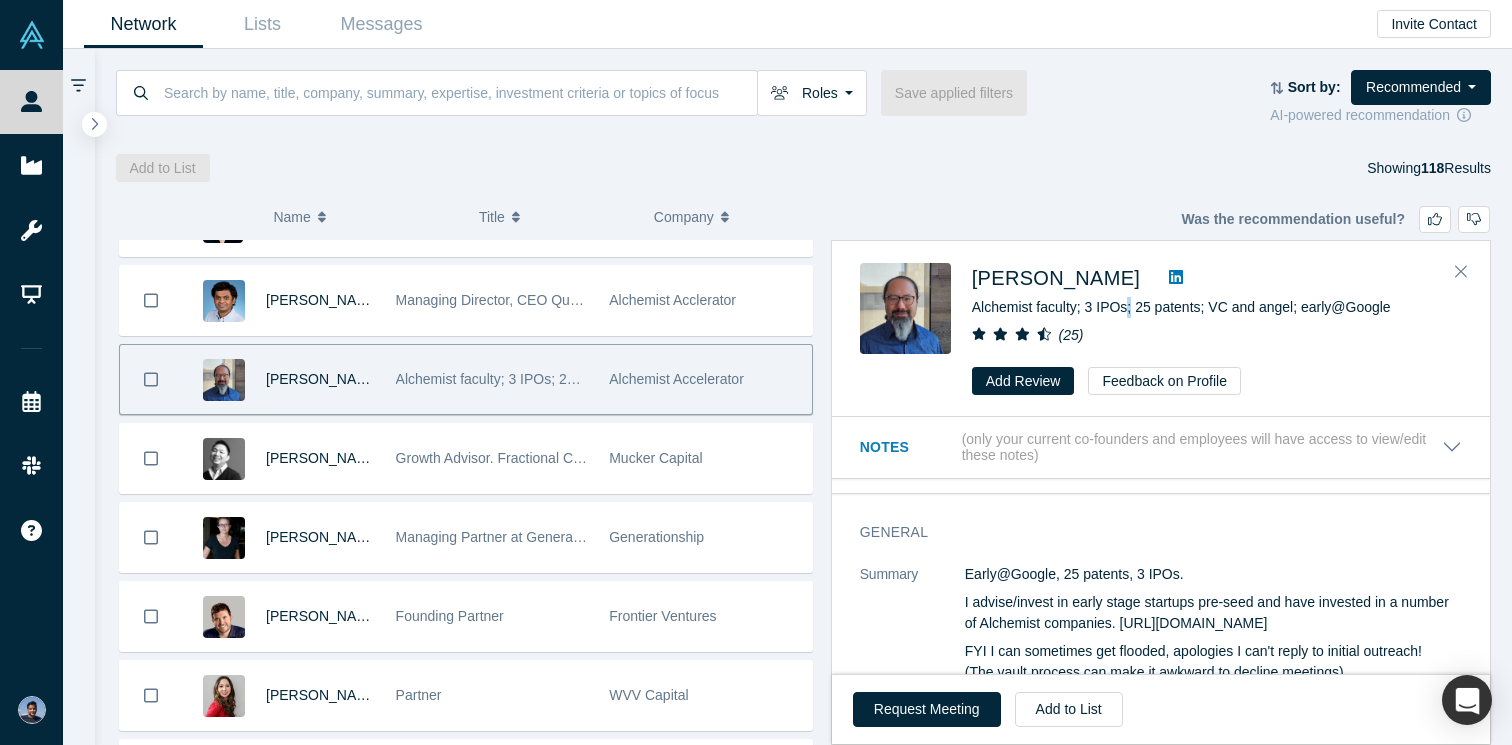 click on "Alchemist faculty; 3 IPOs; 25 patents; VC and angel; early@Google" at bounding box center (1181, 307) 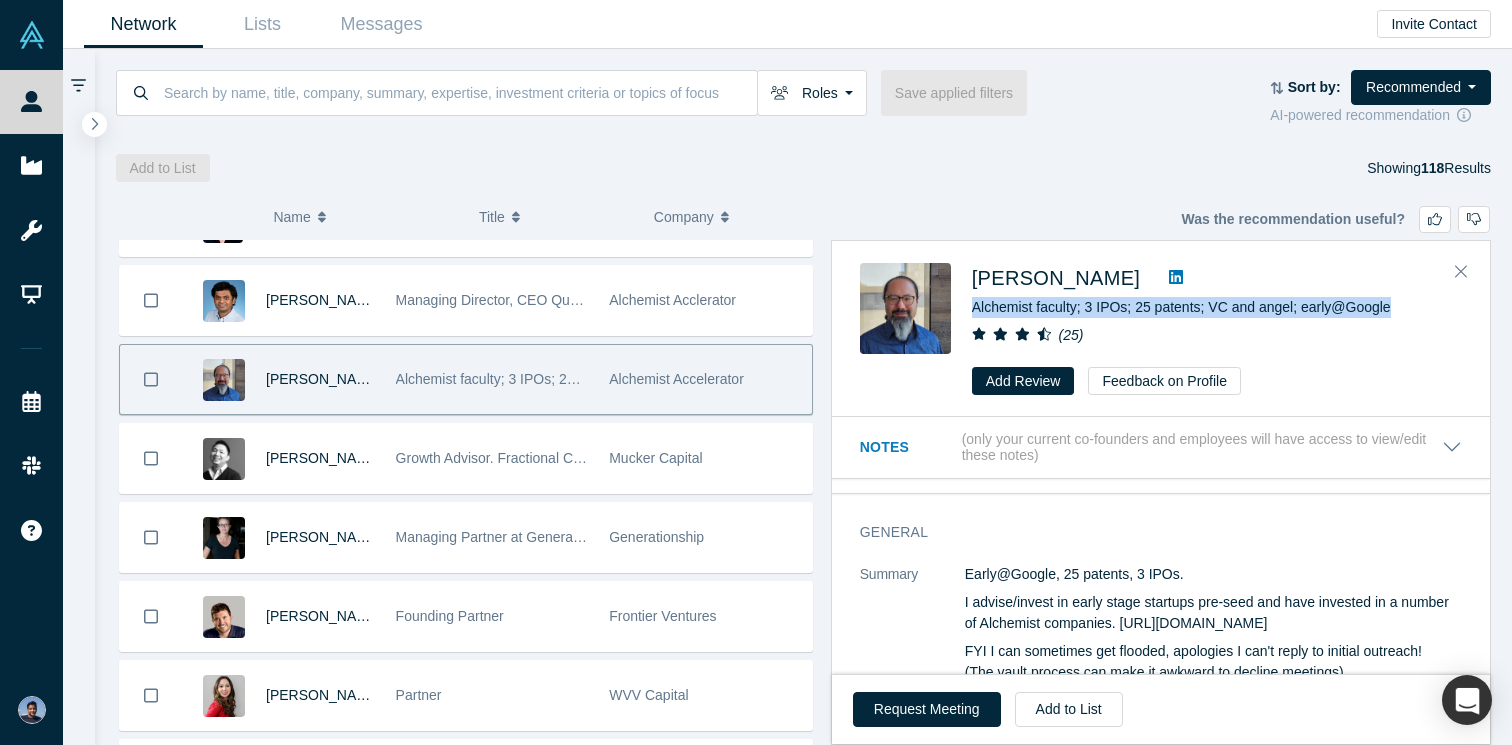 click on "Alchemist faculty; 3 IPOs; 25 patents; VC and angel; early@Google" at bounding box center (1181, 307) 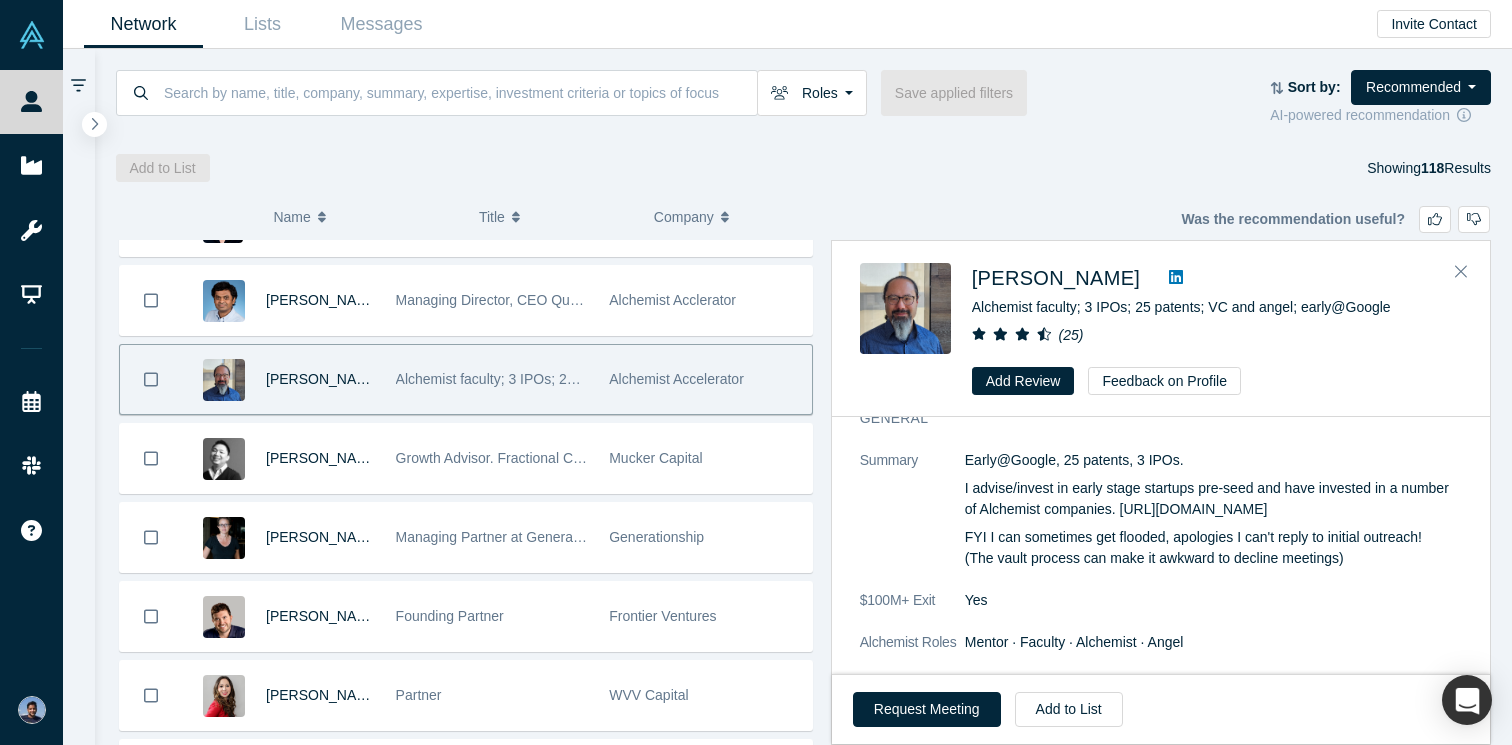 scroll, scrollTop: 133, scrollLeft: 0, axis: vertical 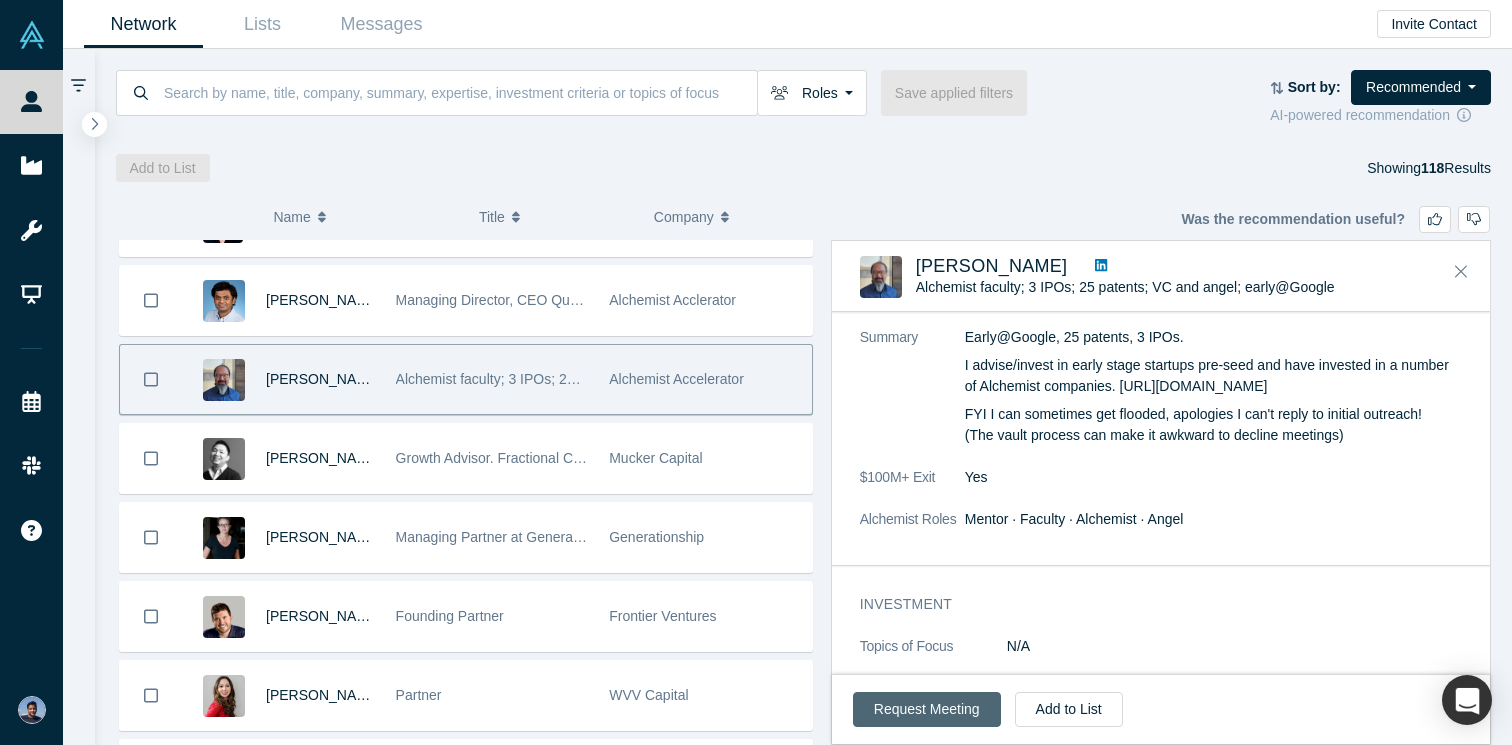 click on "Request Meeting" at bounding box center (927, 709) 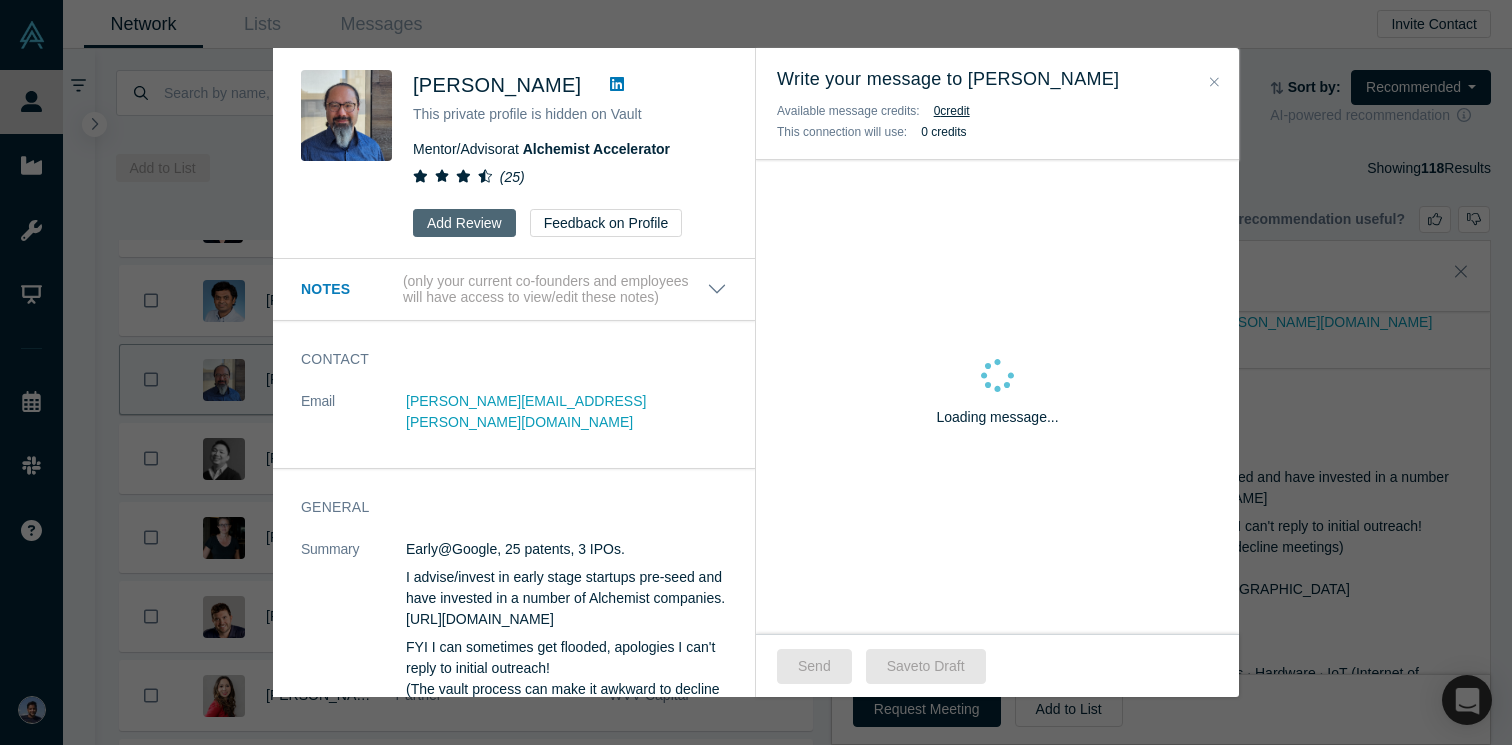 scroll, scrollTop: 245, scrollLeft: 0, axis: vertical 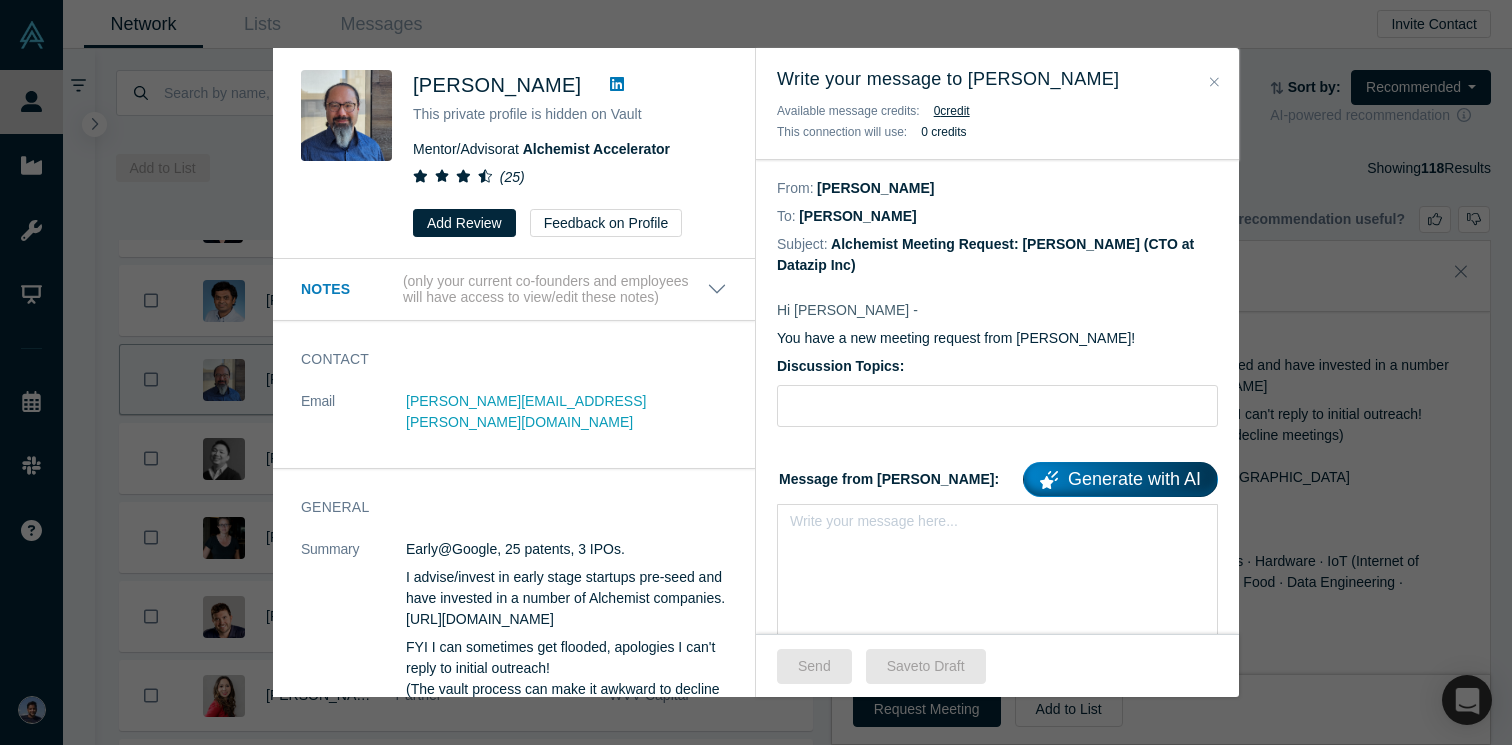 click 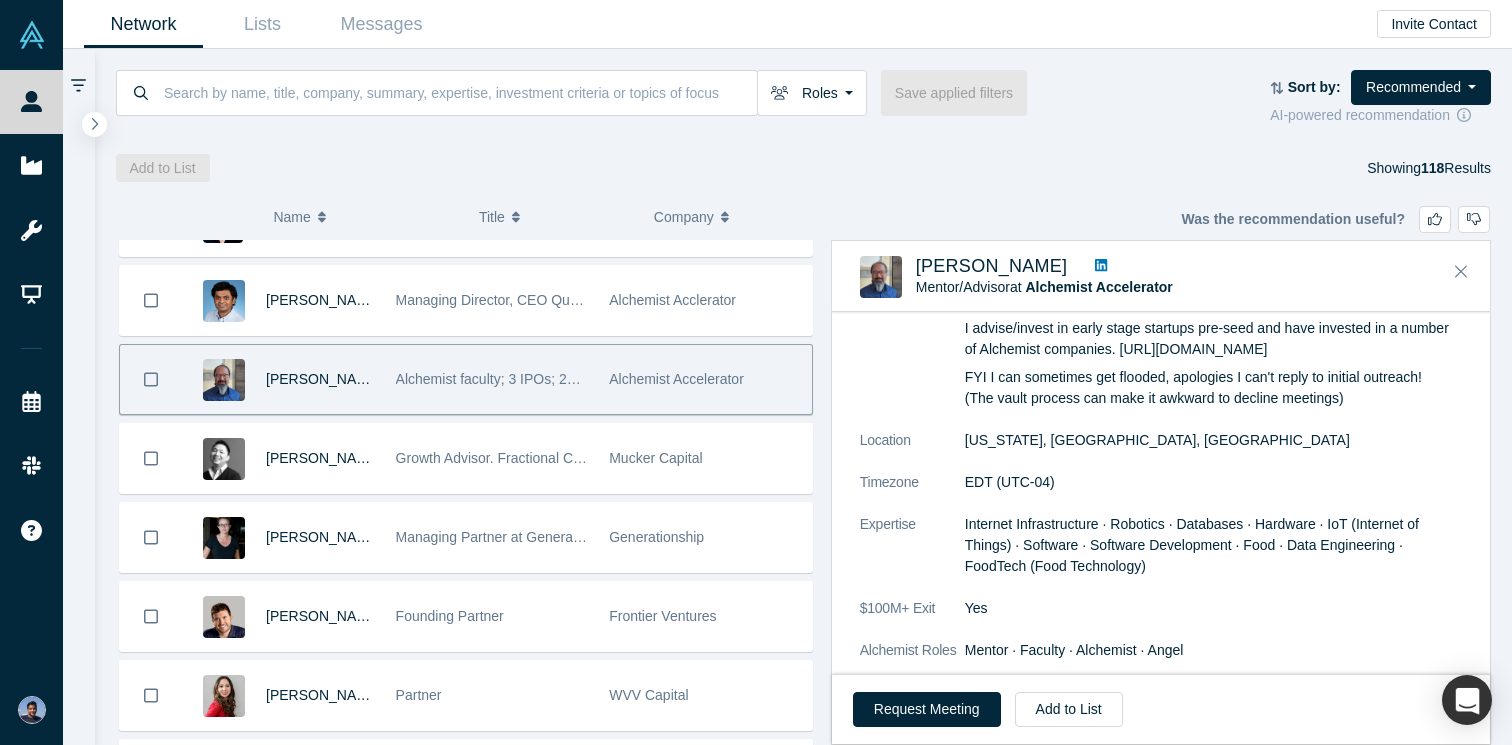 scroll, scrollTop: 348, scrollLeft: 0, axis: vertical 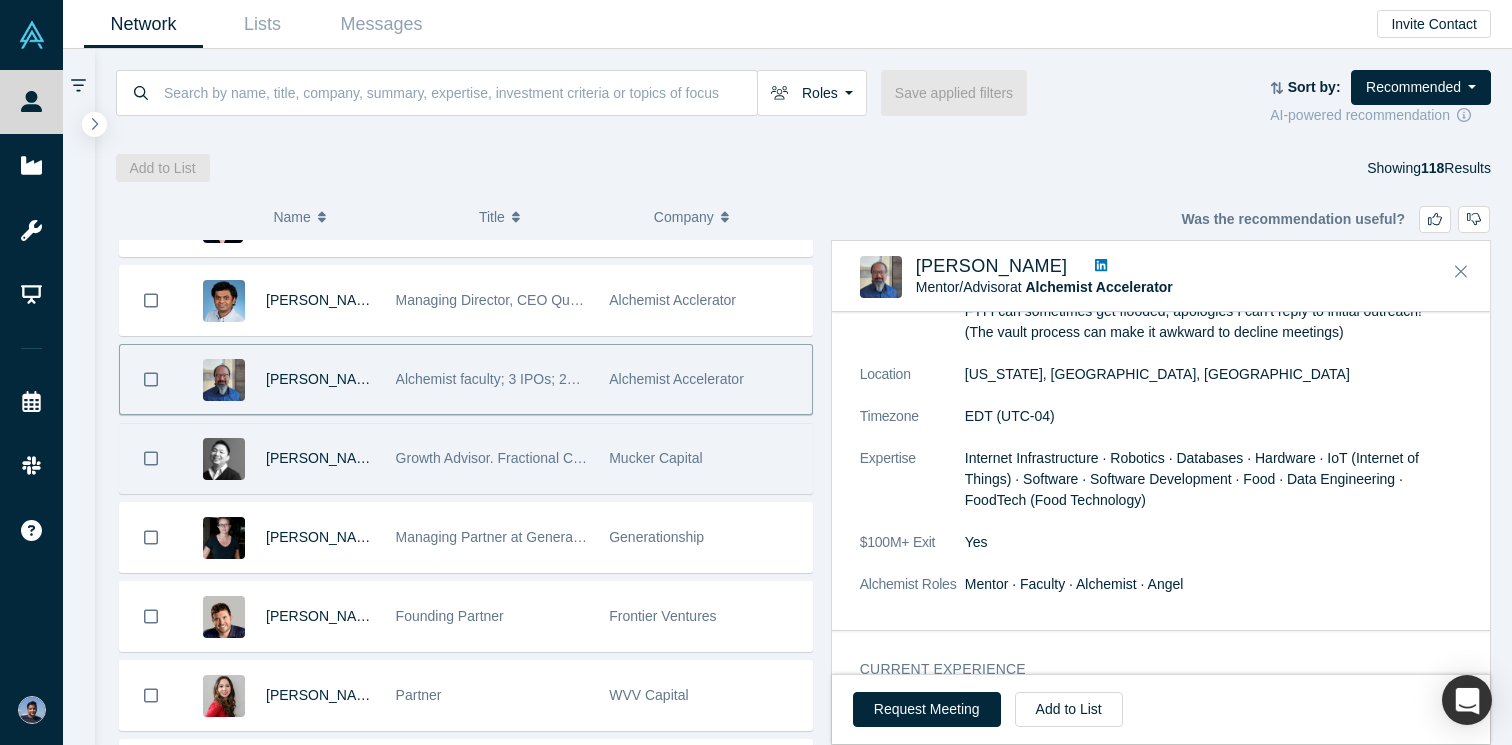 click on "Growth Advisor. Fractional CMO / Marketing Consultant. Founder of RevOptica." at bounding box center [492, 458] 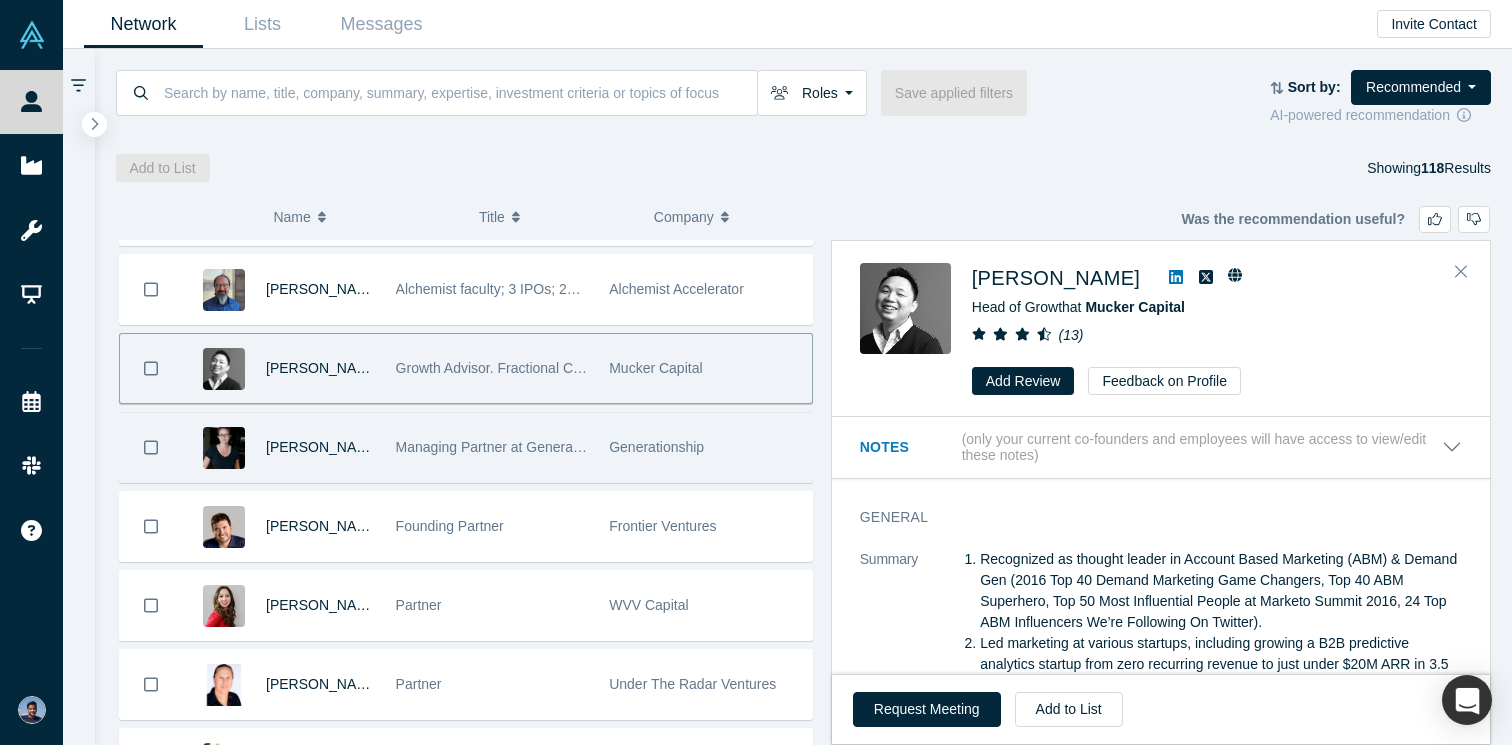 scroll, scrollTop: 172, scrollLeft: 0, axis: vertical 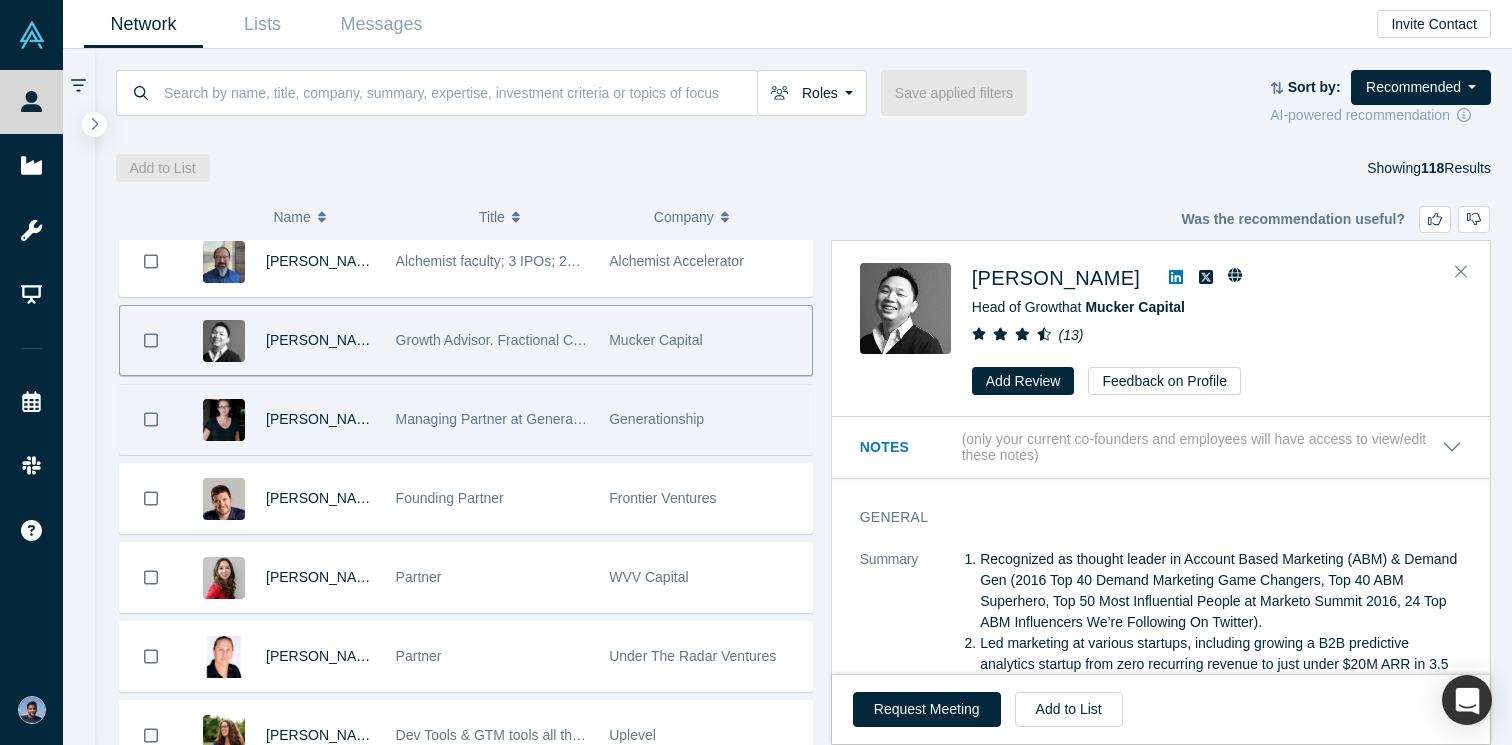 click on "Rachel Chalmers" at bounding box center [320, 419] 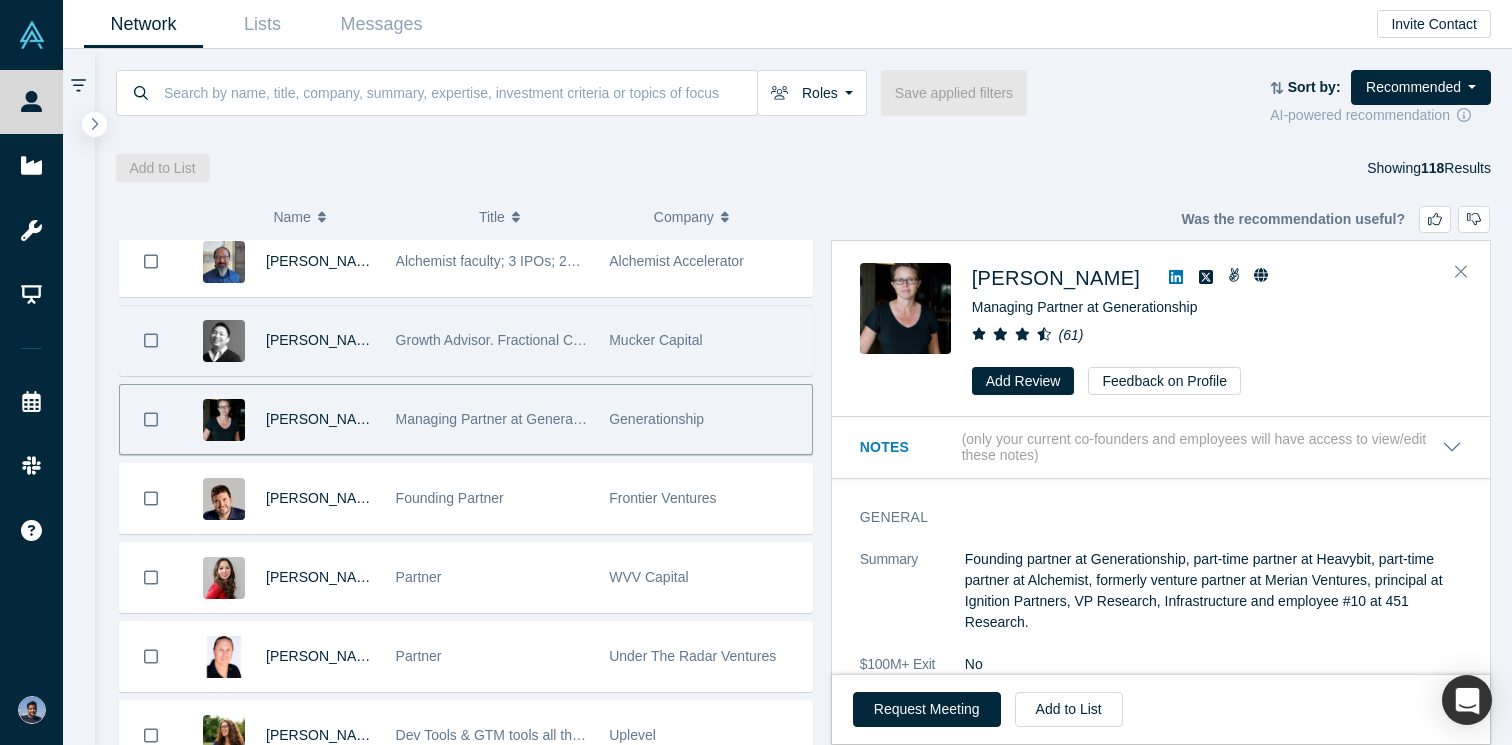 click on "Tony Yang" at bounding box center [320, 340] 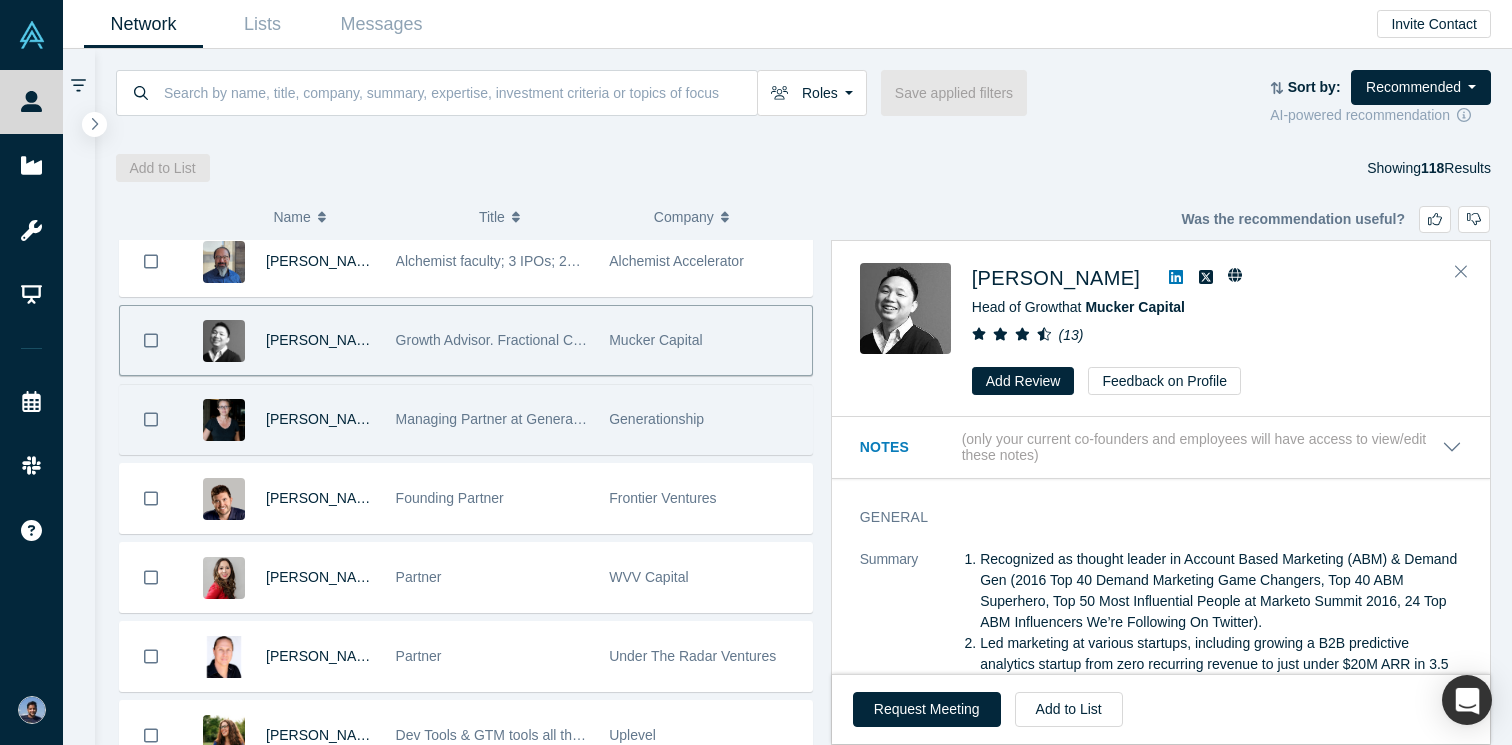 click on "Rachel Chalmers" at bounding box center [320, 419] 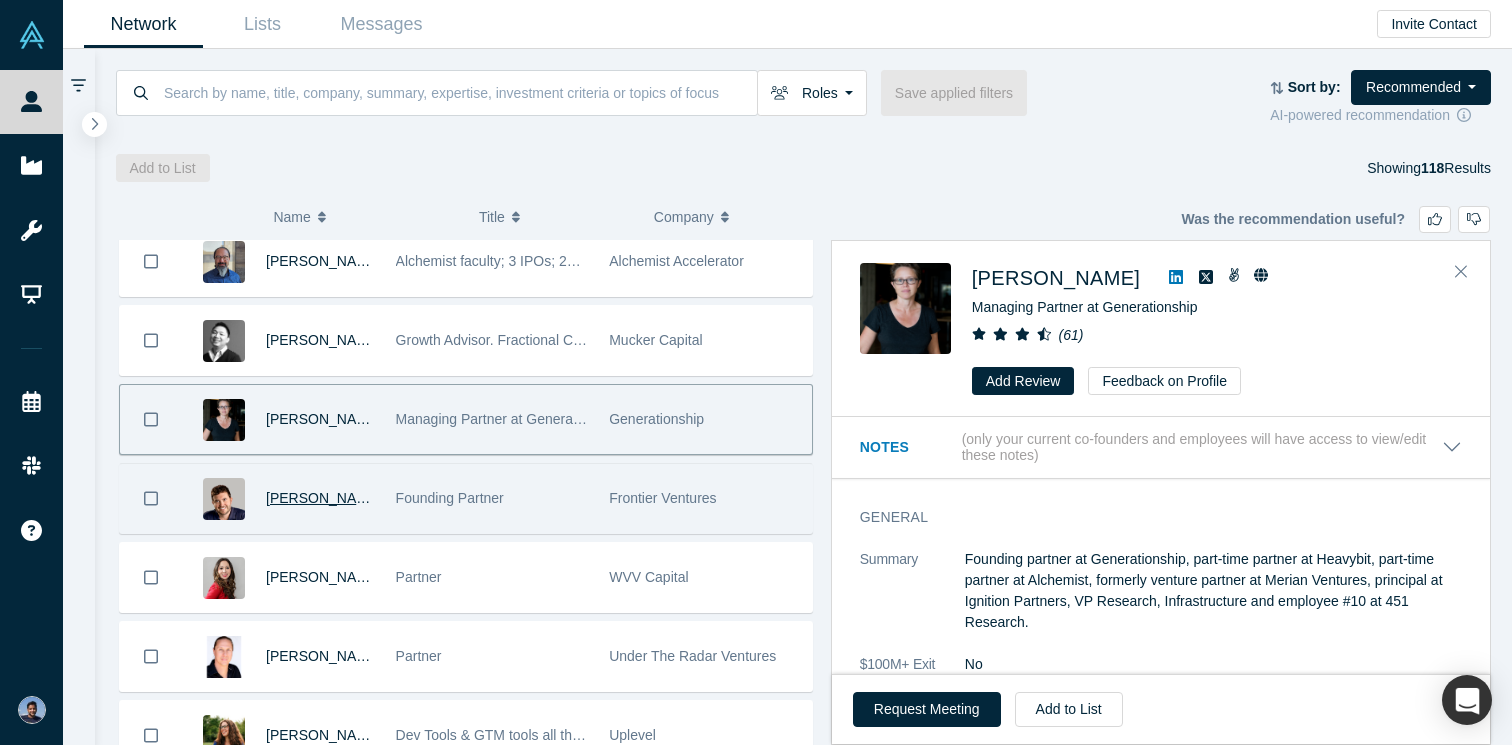 click on "Dmitry Alimov" at bounding box center [323, 498] 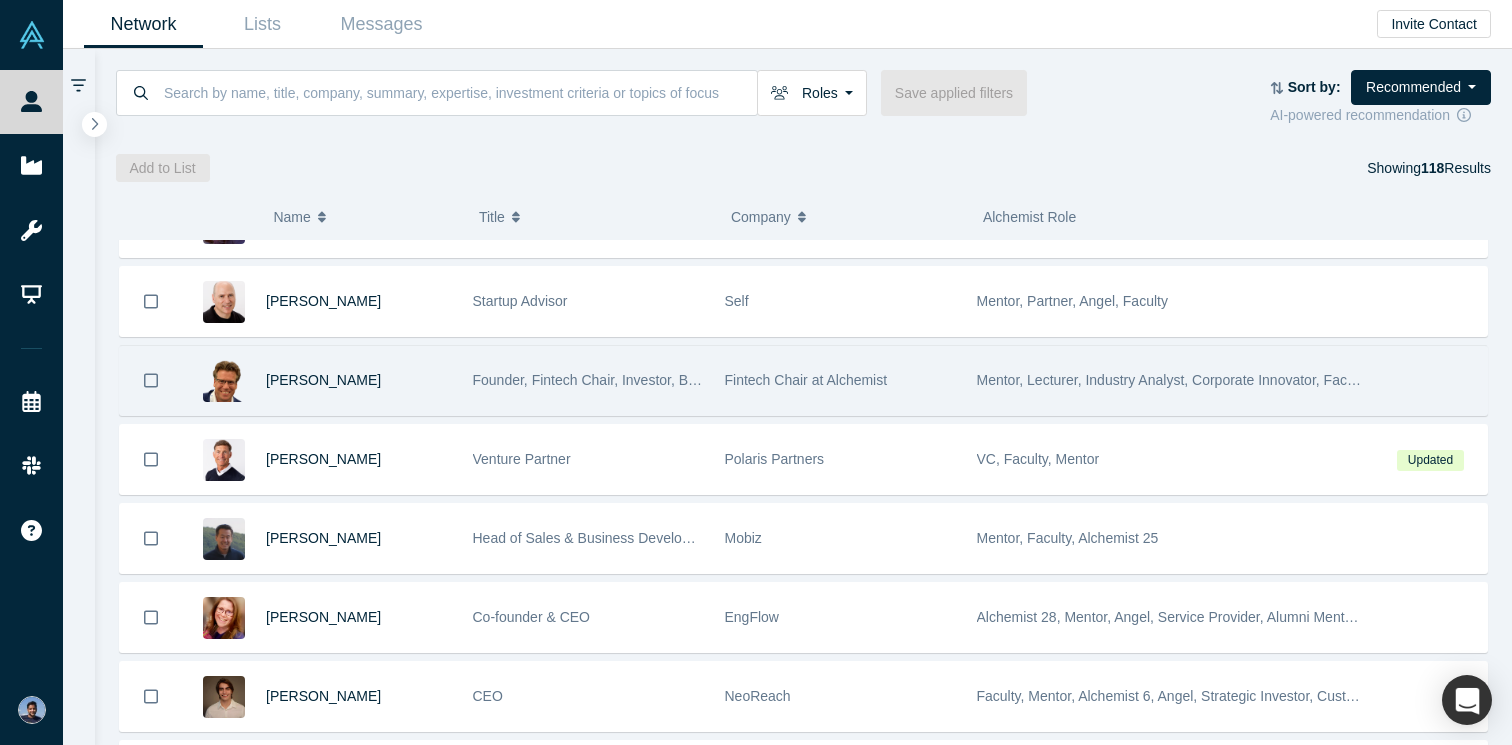 scroll, scrollTop: 814, scrollLeft: 0, axis: vertical 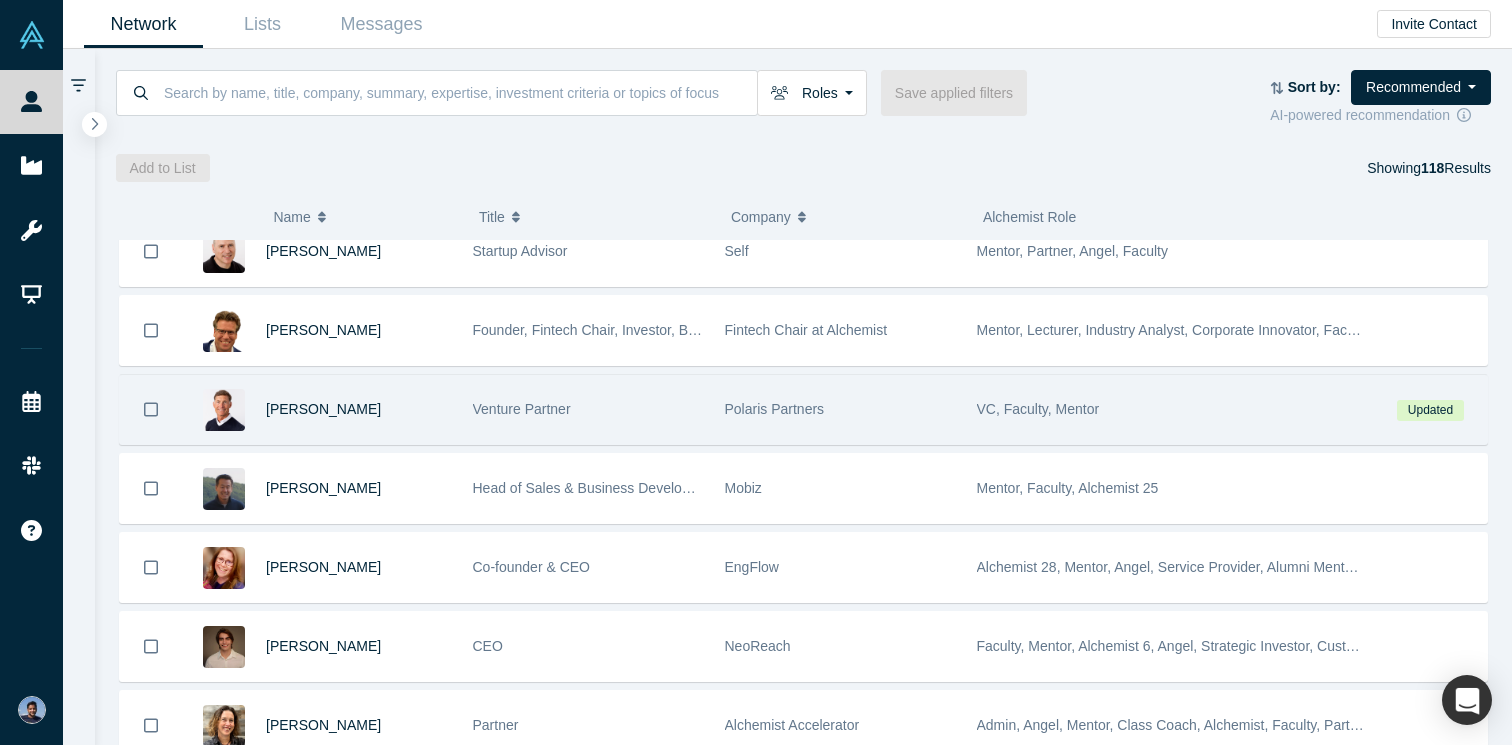 click on "Gary Swart" at bounding box center (359, 409) 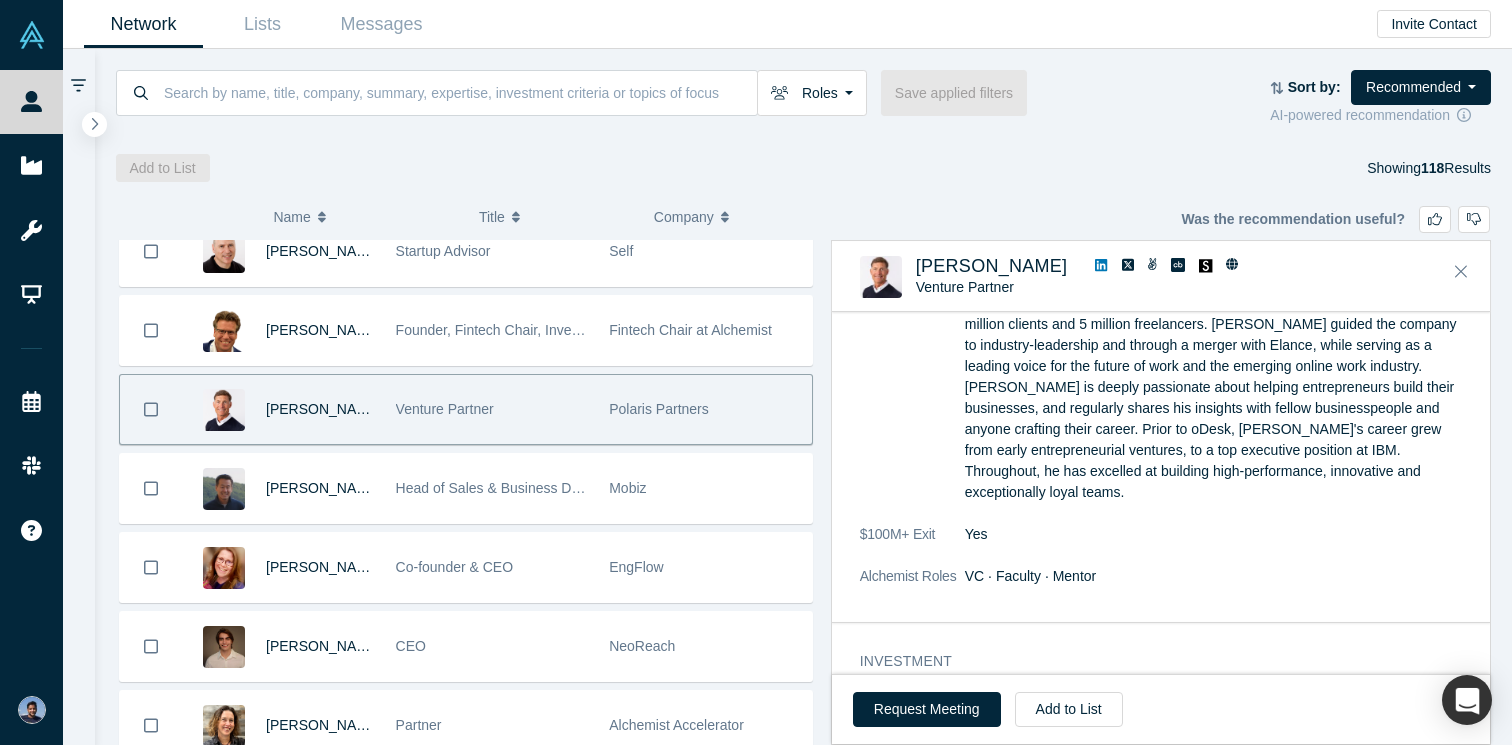 scroll, scrollTop: 244, scrollLeft: 0, axis: vertical 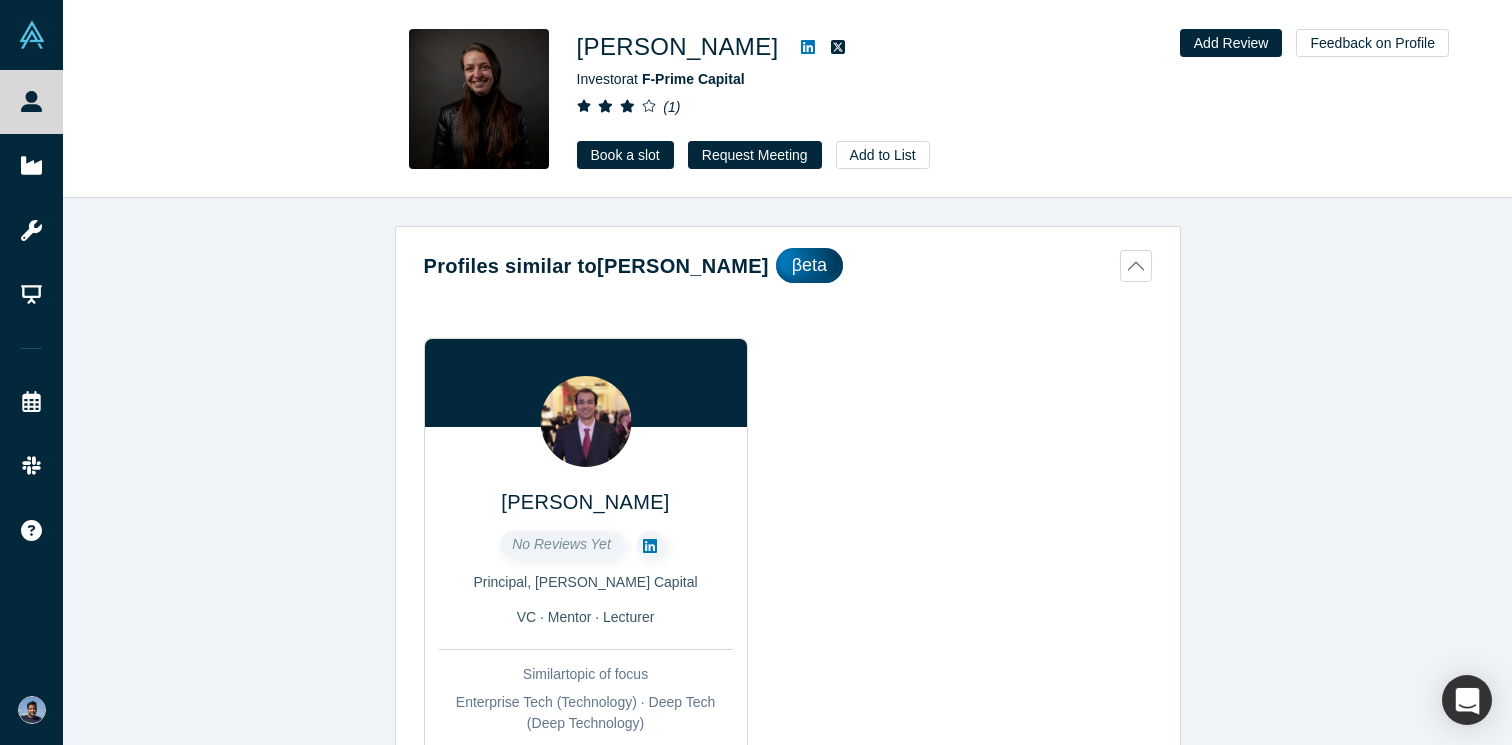 click 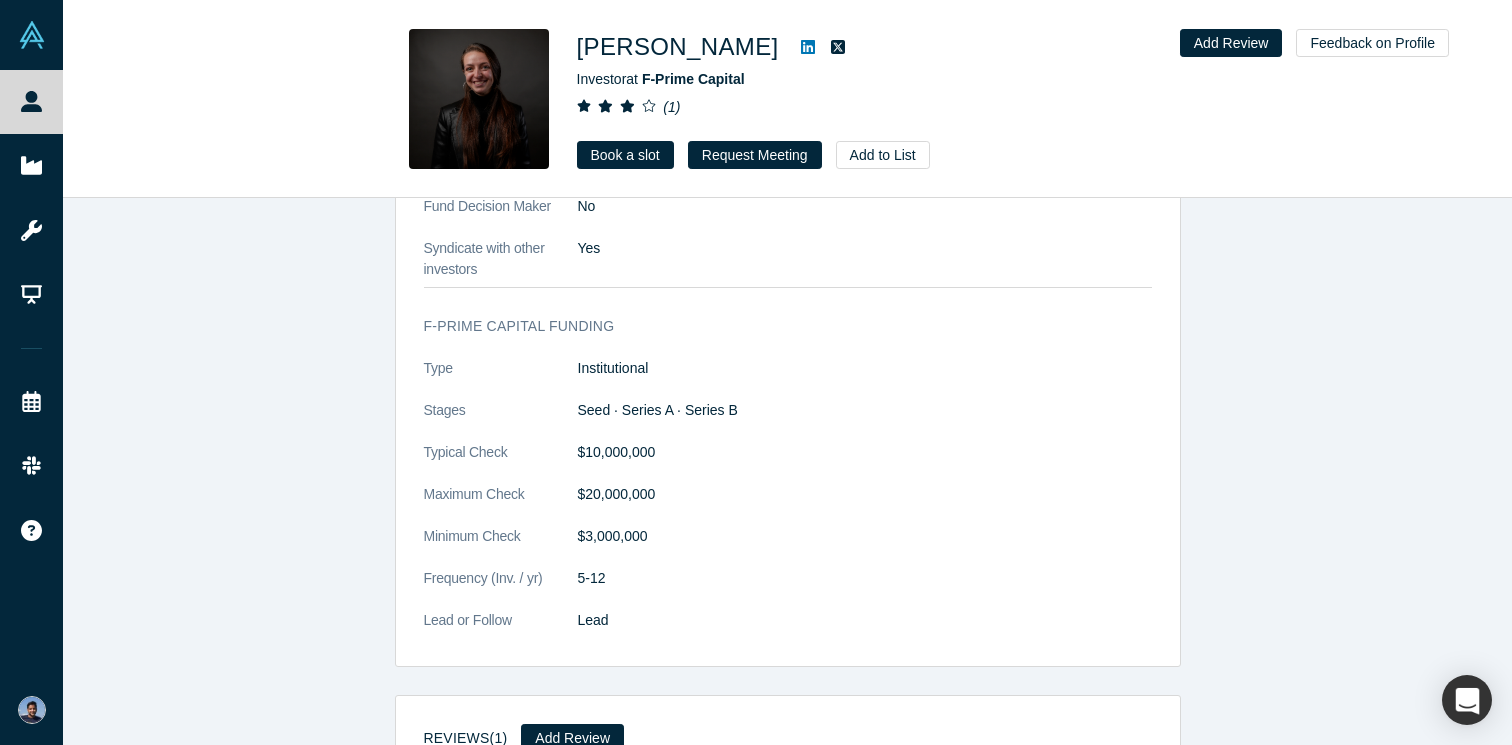 scroll, scrollTop: 1473, scrollLeft: 0, axis: vertical 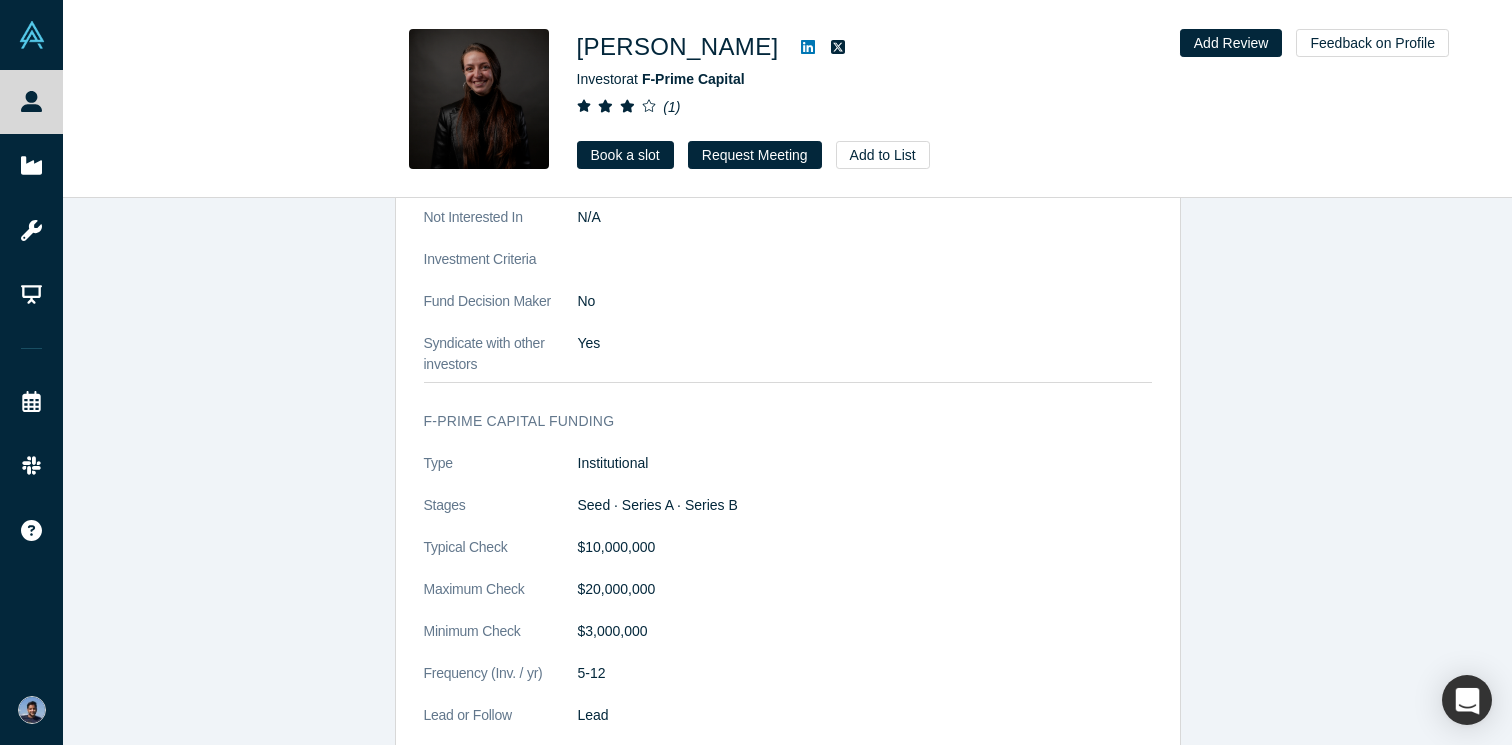 click on "F-Prime Capital funding" at bounding box center [774, 421] 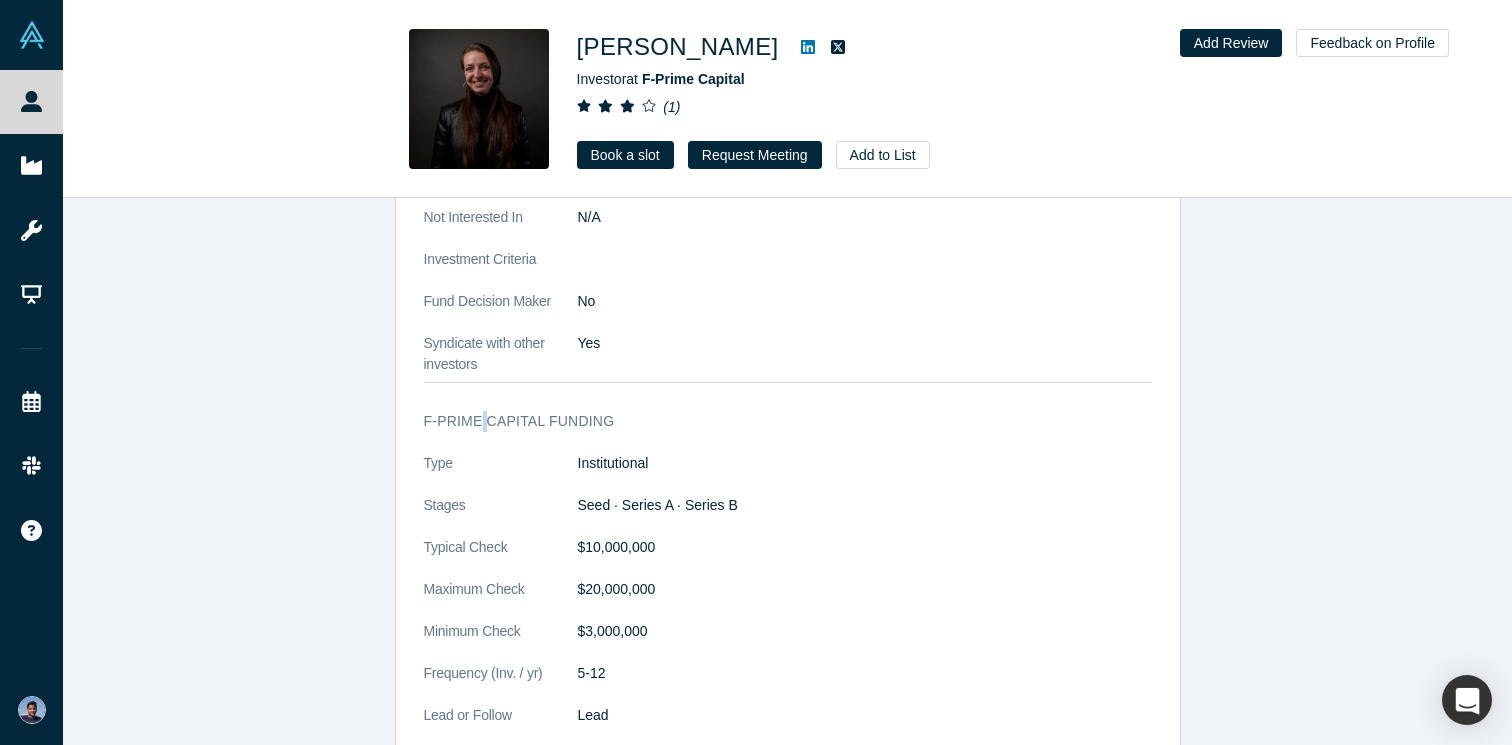 click on "F-Prime Capital funding" at bounding box center (774, 421) 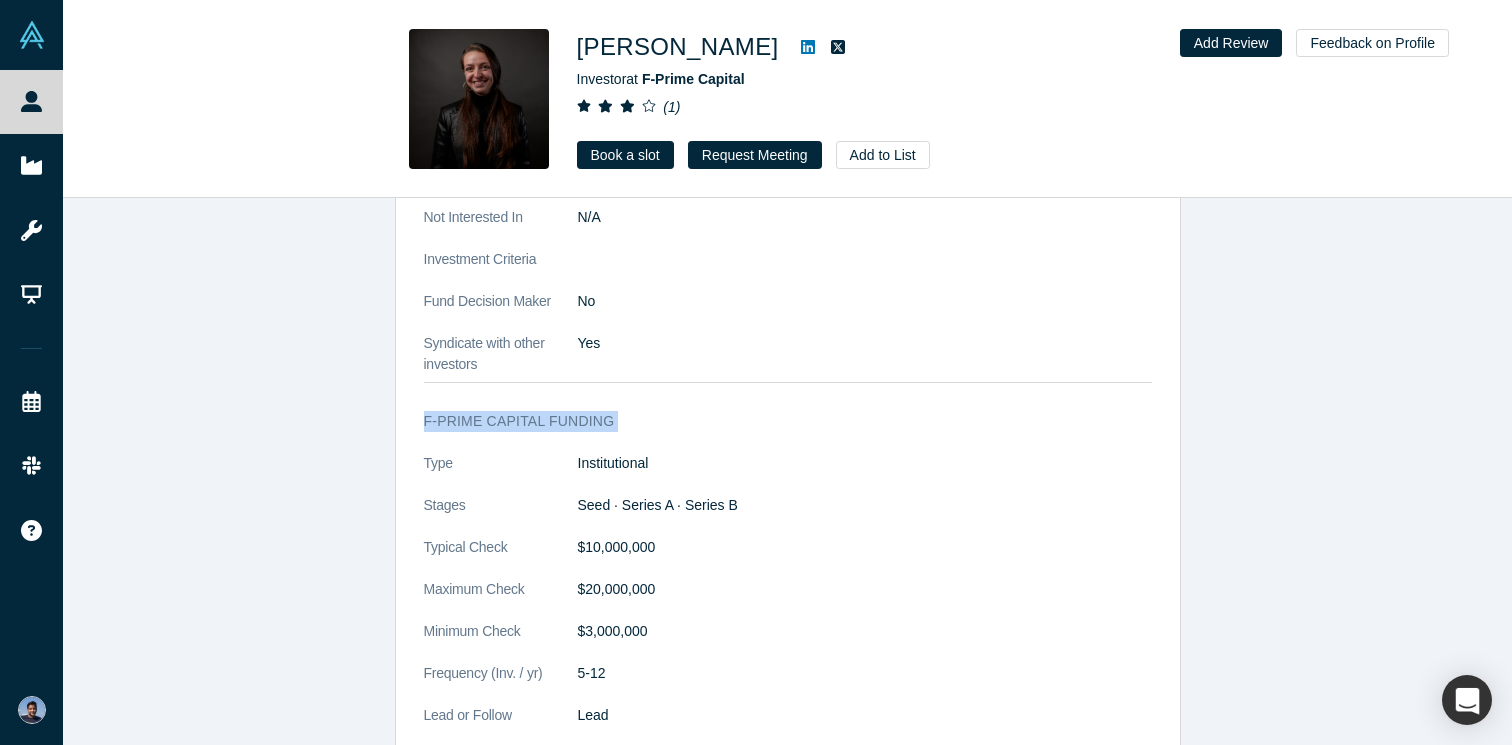 click on "F-Prime Capital funding" at bounding box center [774, 421] 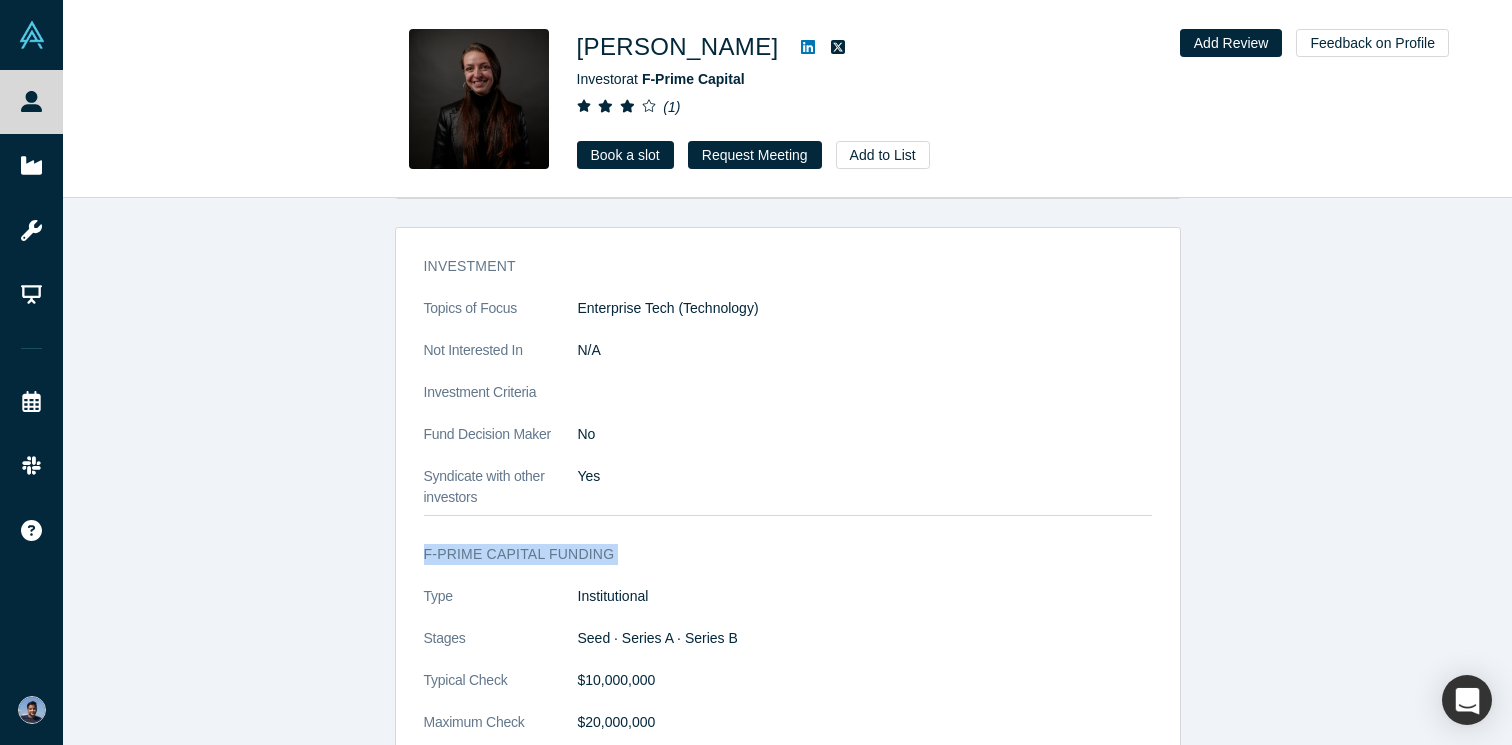 scroll, scrollTop: 1743, scrollLeft: 0, axis: vertical 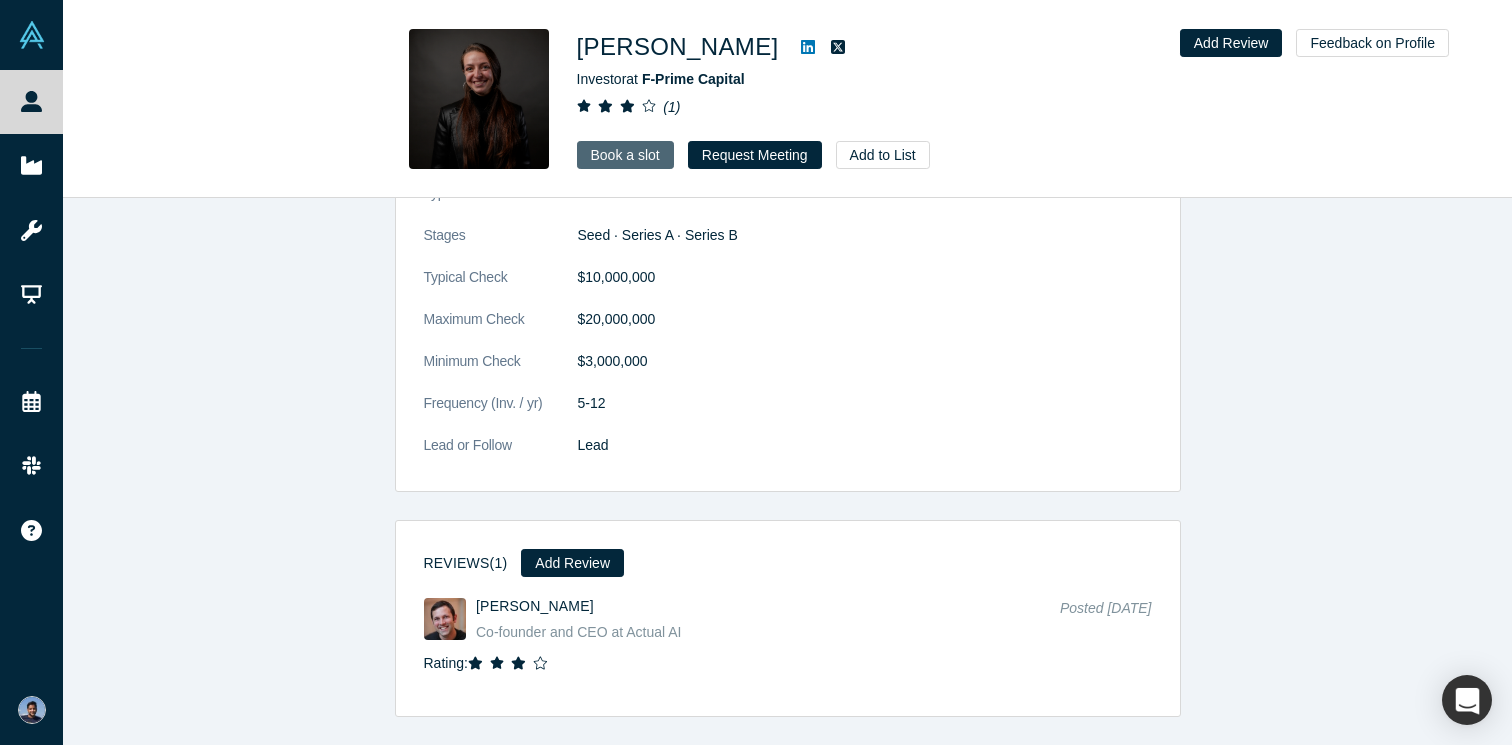 click on "Book a slot" at bounding box center (625, 155) 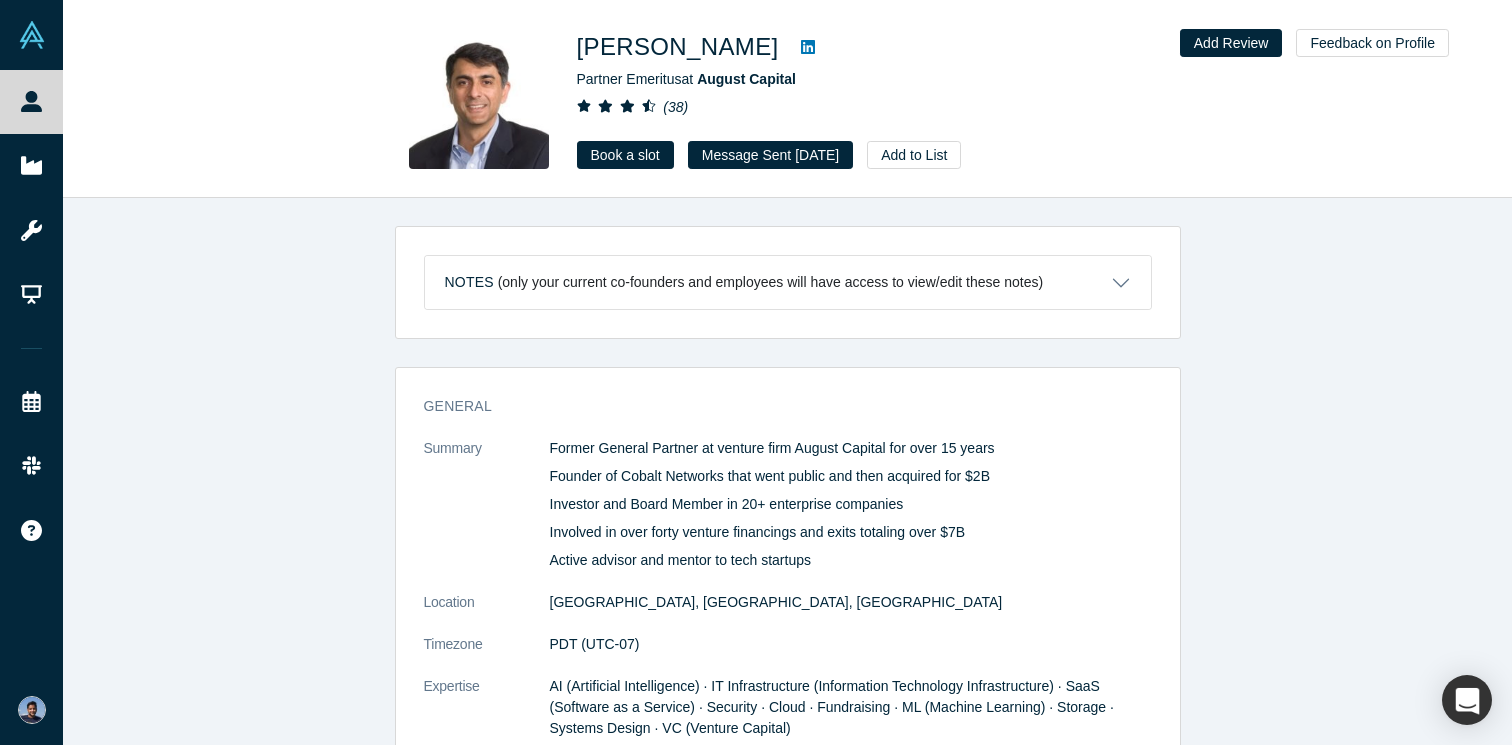 scroll, scrollTop: 0, scrollLeft: 0, axis: both 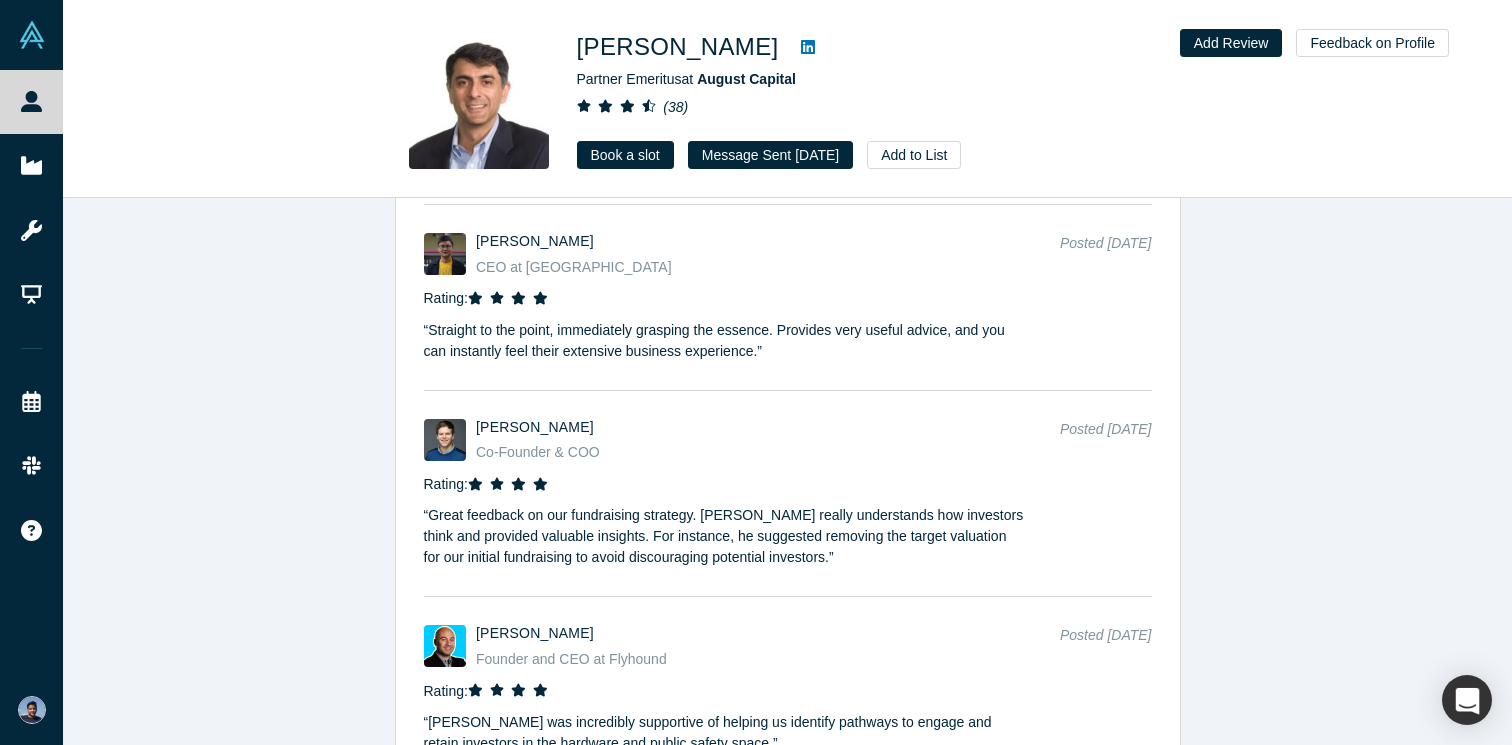 click on "“ Straight to the point, immediately grasping the essence. Provides very useful advice, and you can instantly feel their extensive business experience. ”" at bounding box center [725, 335] 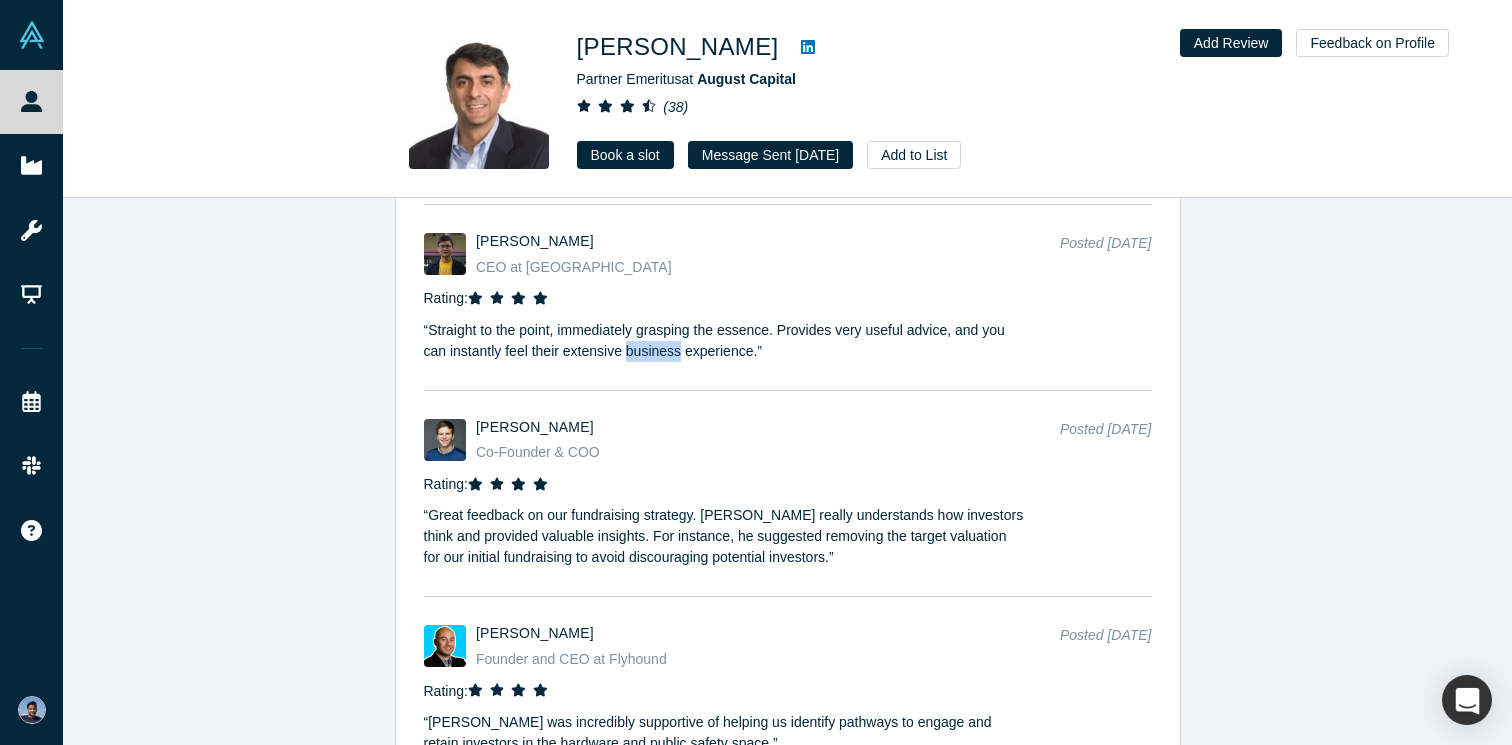 click on "“ Straight to the point, immediately grasping the essence. Provides very useful advice, and you can instantly feel their extensive business experience. ”" at bounding box center (725, 335) 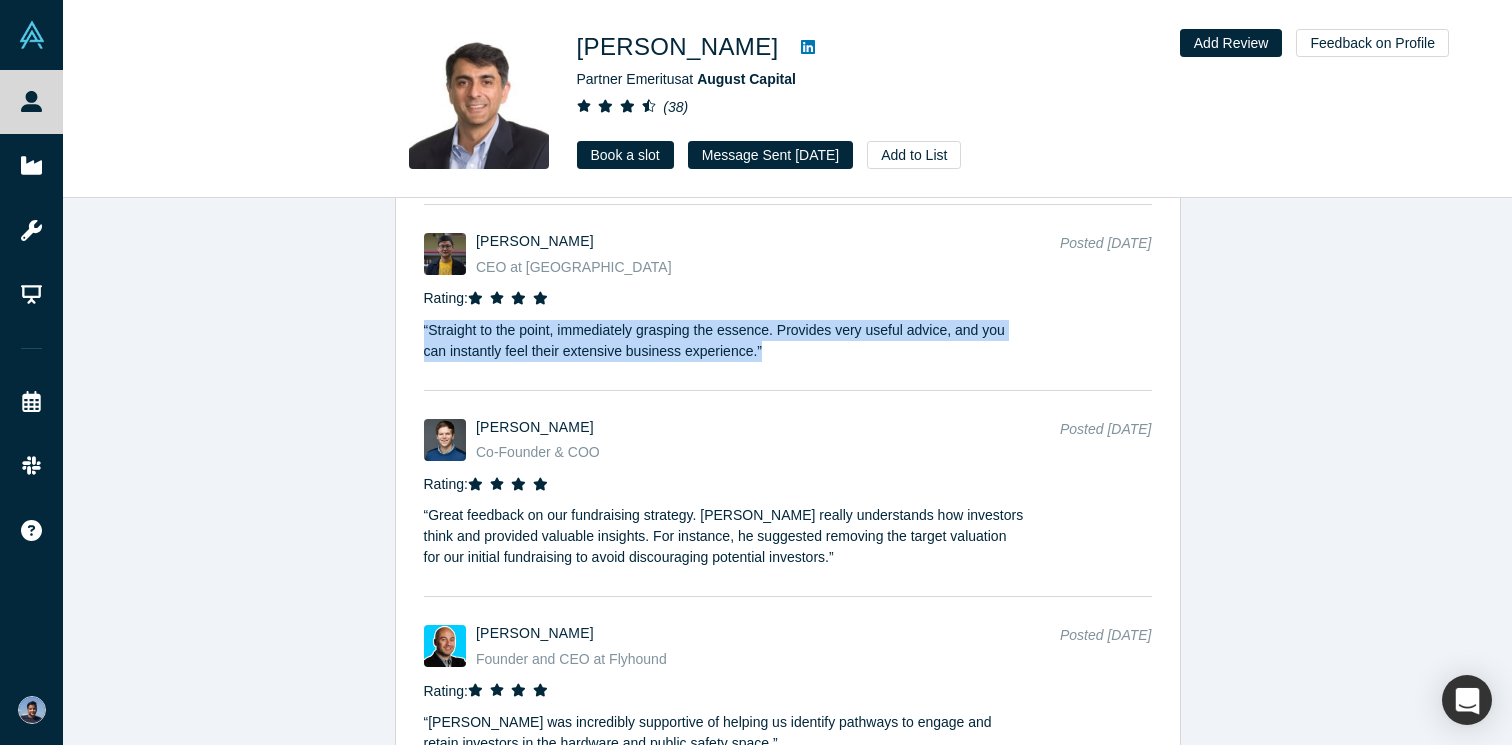 click on "“ Straight to the point, immediately grasping the essence. Provides very useful advice, and you can instantly feel their extensive business experience. ”" at bounding box center [725, 335] 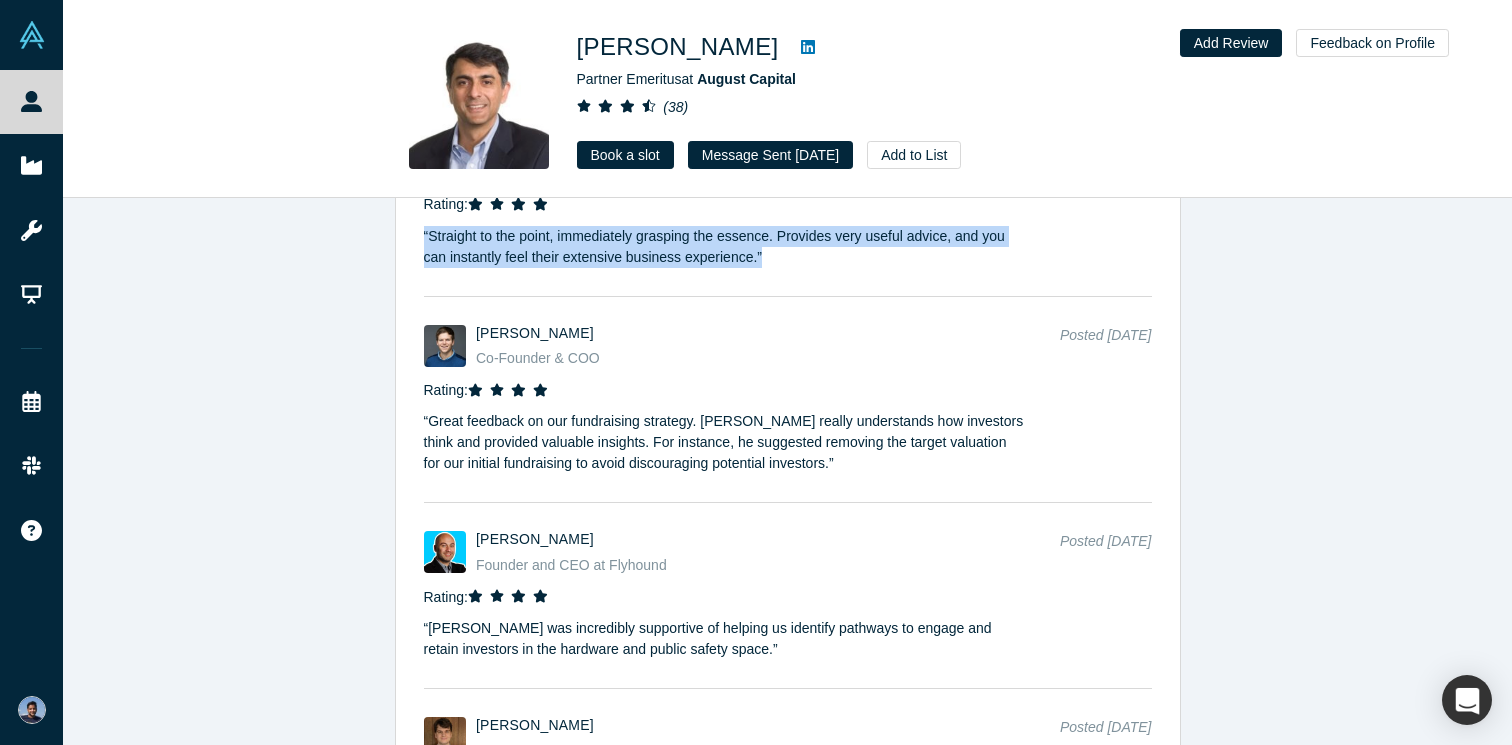 scroll, scrollTop: 2402, scrollLeft: 0, axis: vertical 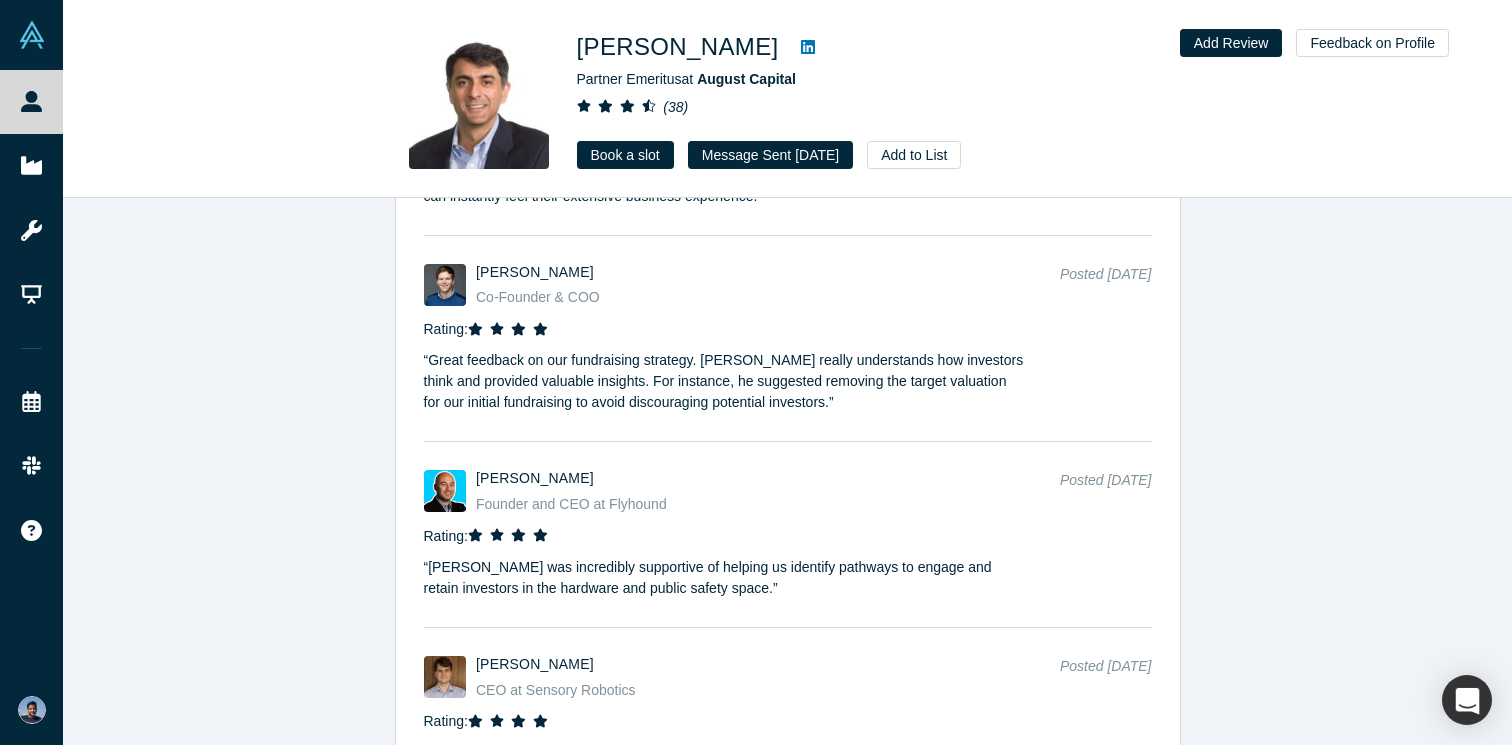 click on "“ Great feedback on our fundraising strategy. [PERSON_NAME] really understands how investors think and provided valuable insights. For instance, he suggested removing the target valuation for our initial fundraising to avoid discouraging potential investors. ”" at bounding box center [725, 377] 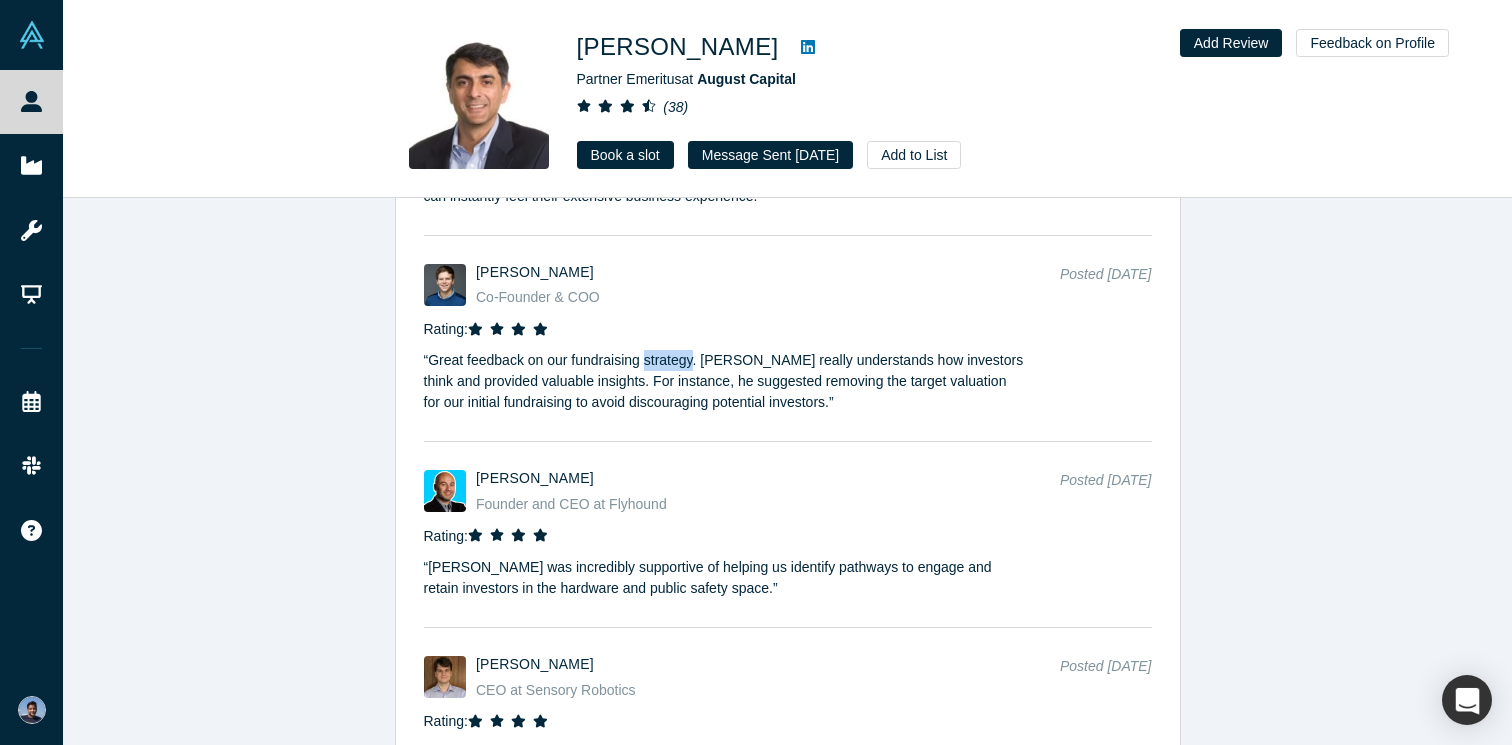 click on "“ Great feedback on our fundraising strategy. [PERSON_NAME] really understands how investors think and provided valuable insights. For instance, he suggested removing the target valuation for our initial fundraising to avoid discouraging potential investors. ”" at bounding box center (725, 377) 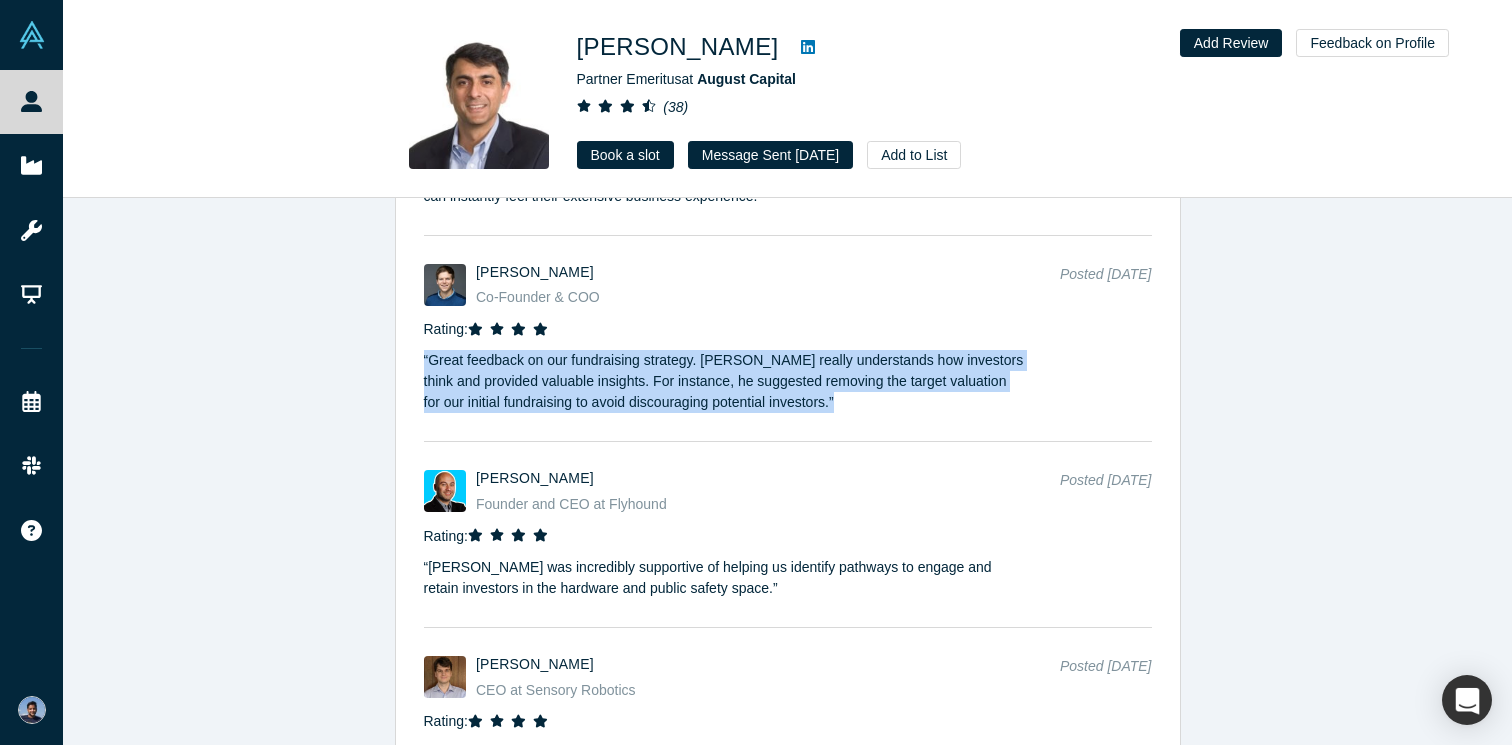 click on "“ Great feedback on our fundraising strategy. [PERSON_NAME] really understands how investors think and provided valuable insights. For instance, he suggested removing the target valuation for our initial fundraising to avoid discouraging potential investors. ”" at bounding box center (725, 377) 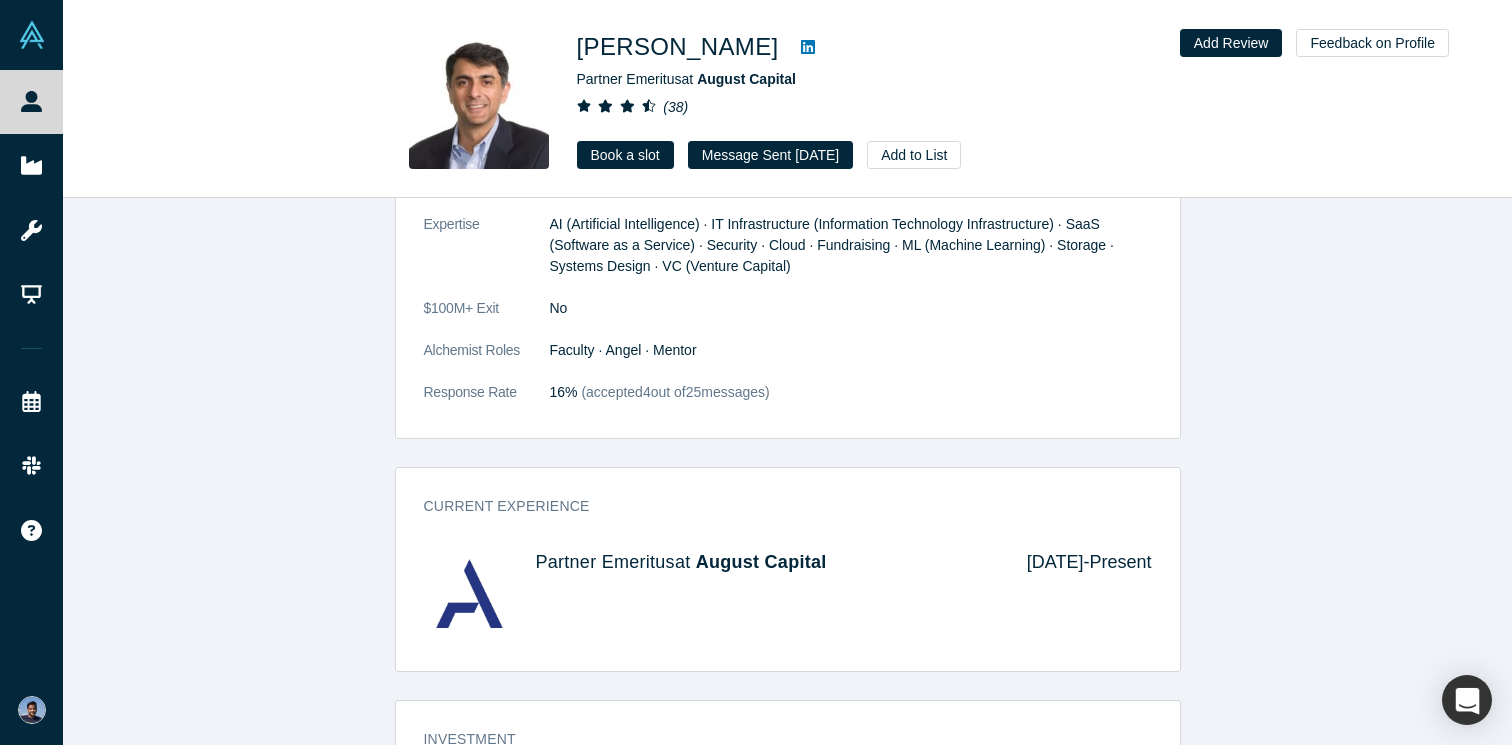 scroll, scrollTop: 0, scrollLeft: 0, axis: both 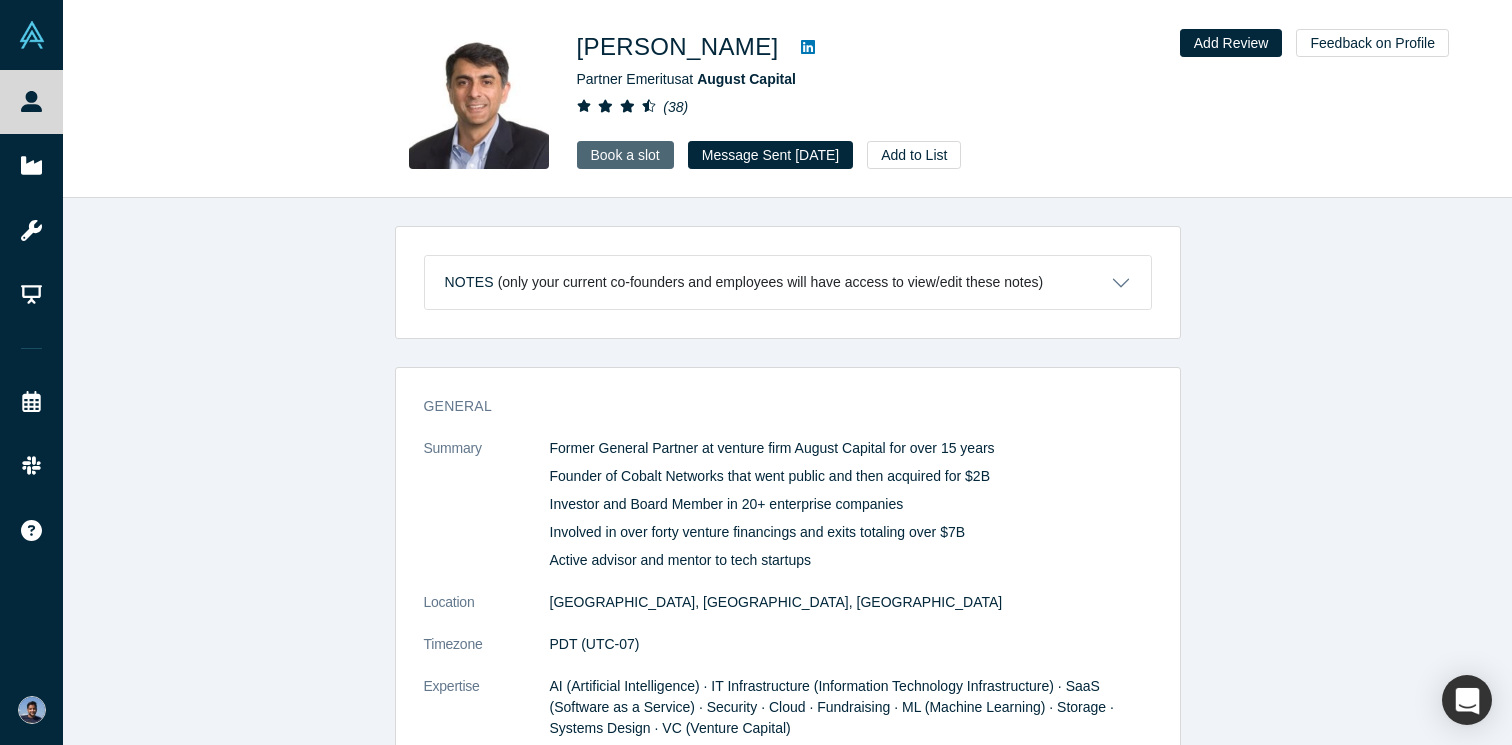 click on "Book a slot" at bounding box center [625, 155] 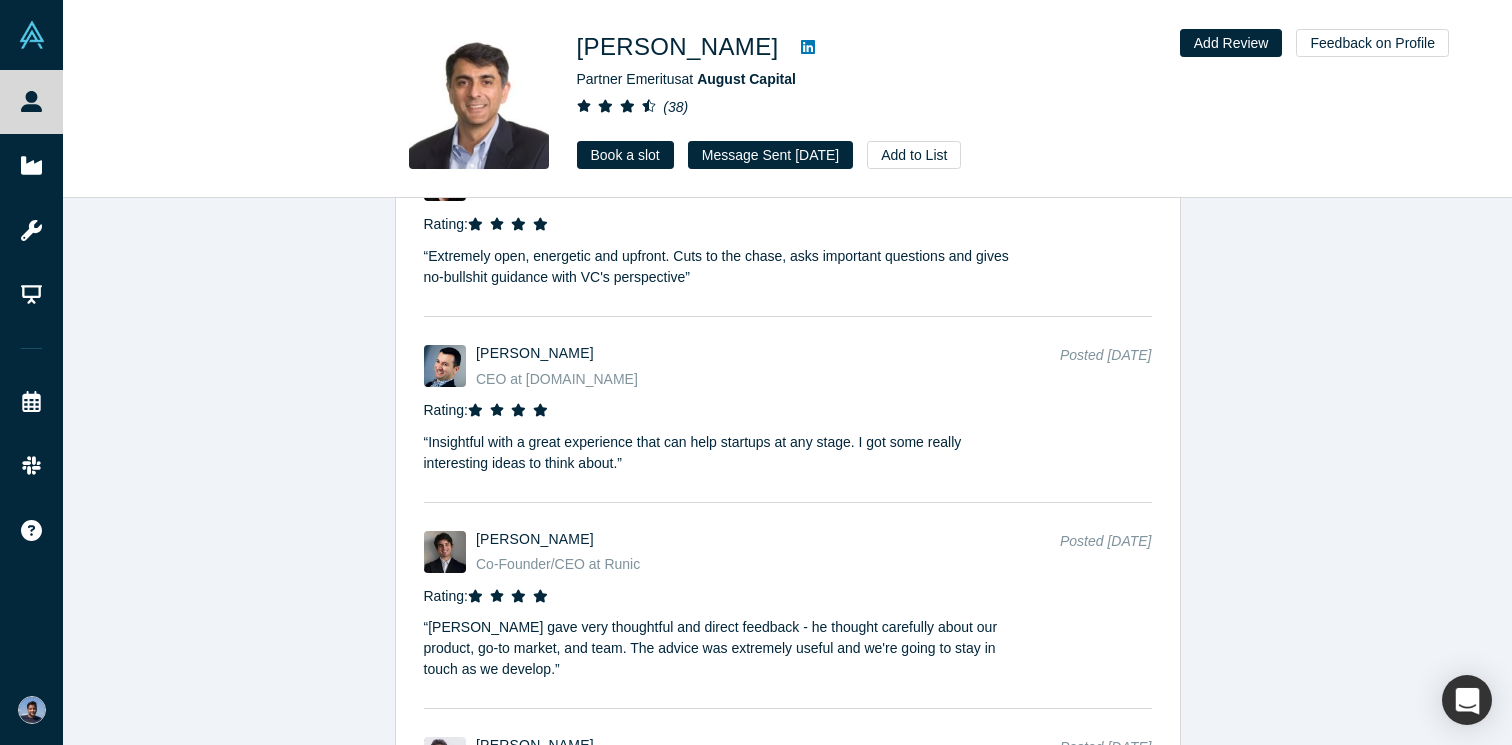 scroll, scrollTop: 4384, scrollLeft: 0, axis: vertical 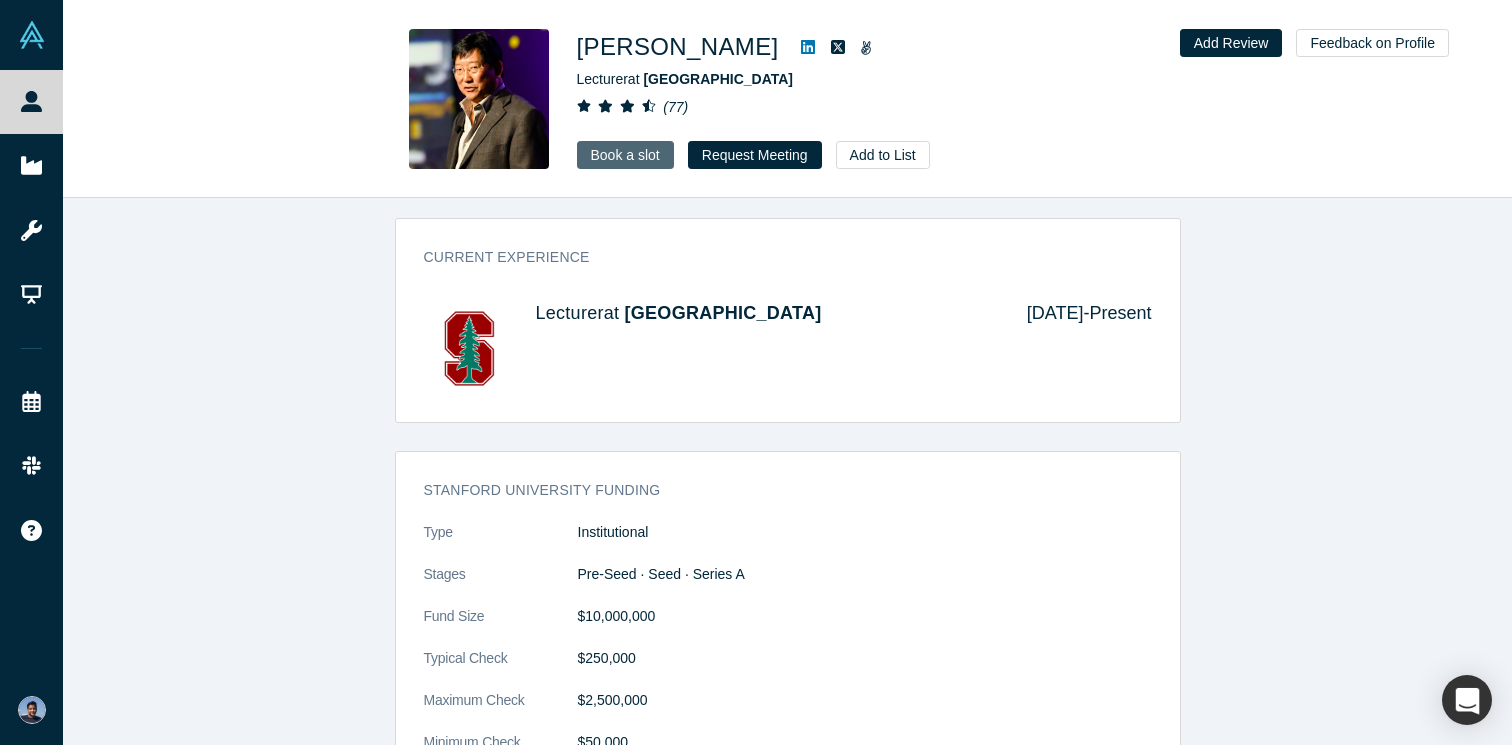 click on "Book a slot" at bounding box center [625, 155] 